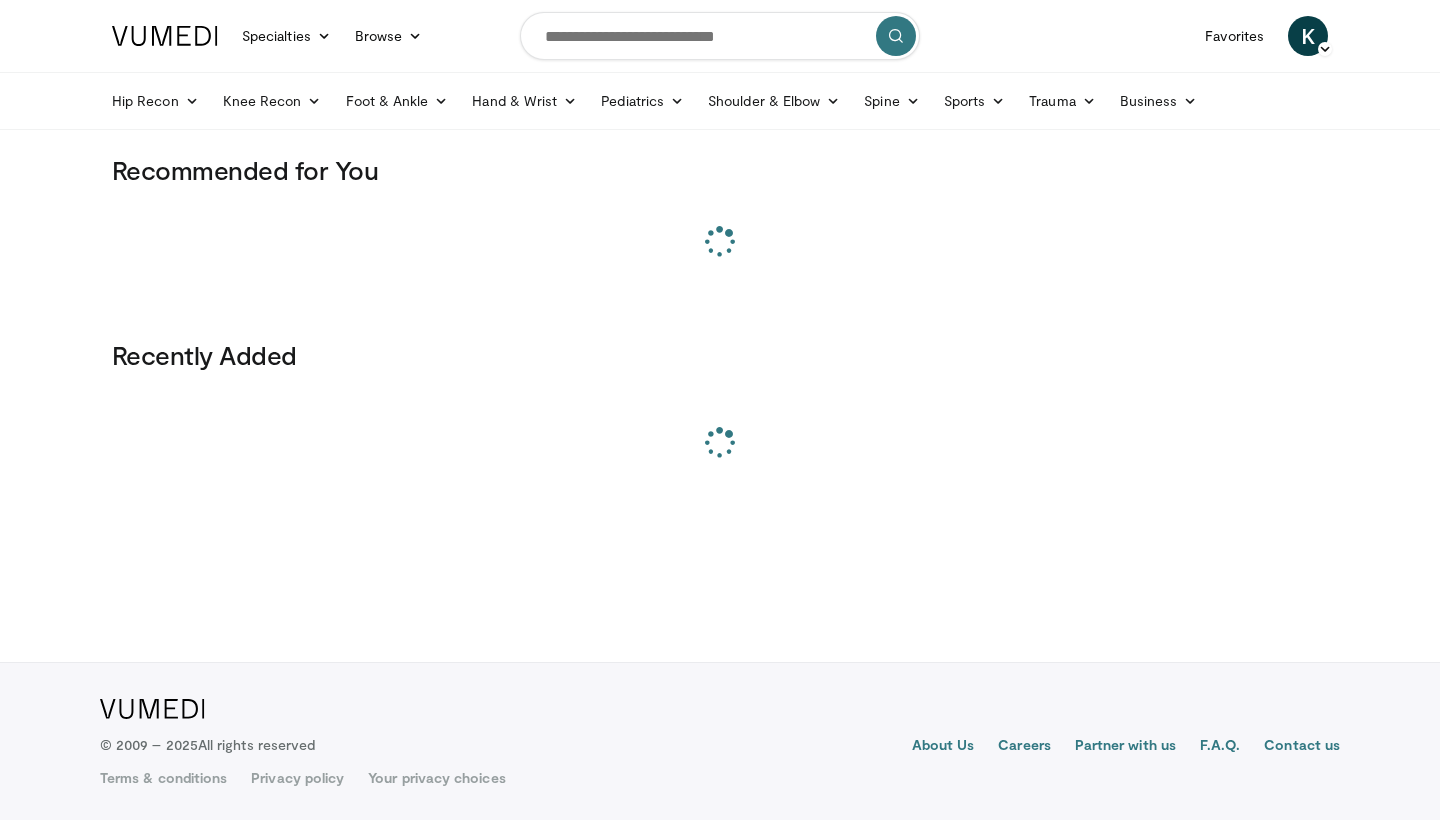 scroll, scrollTop: 0, scrollLeft: 0, axis: both 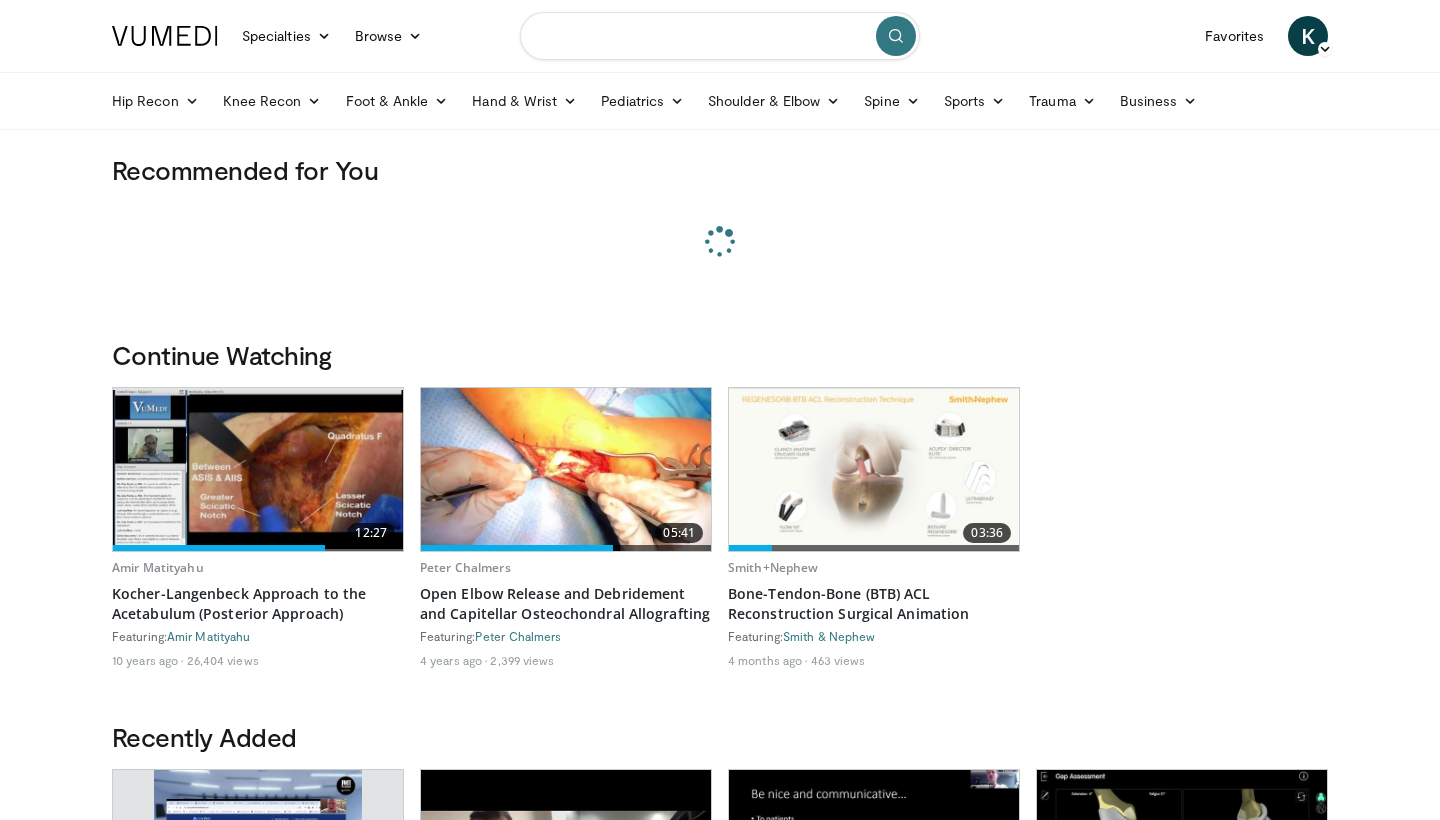 click at bounding box center [720, 36] 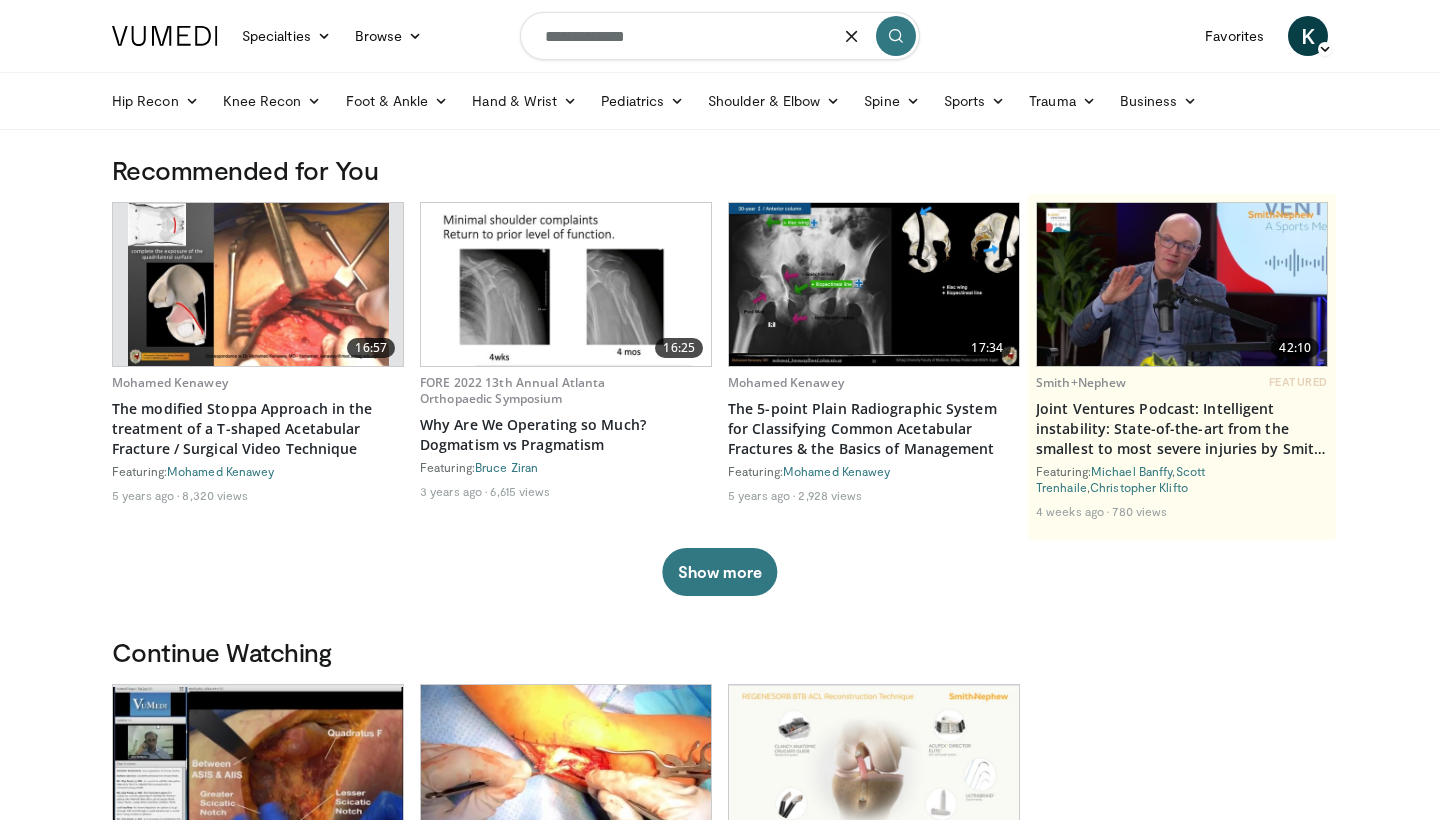 type on "**********" 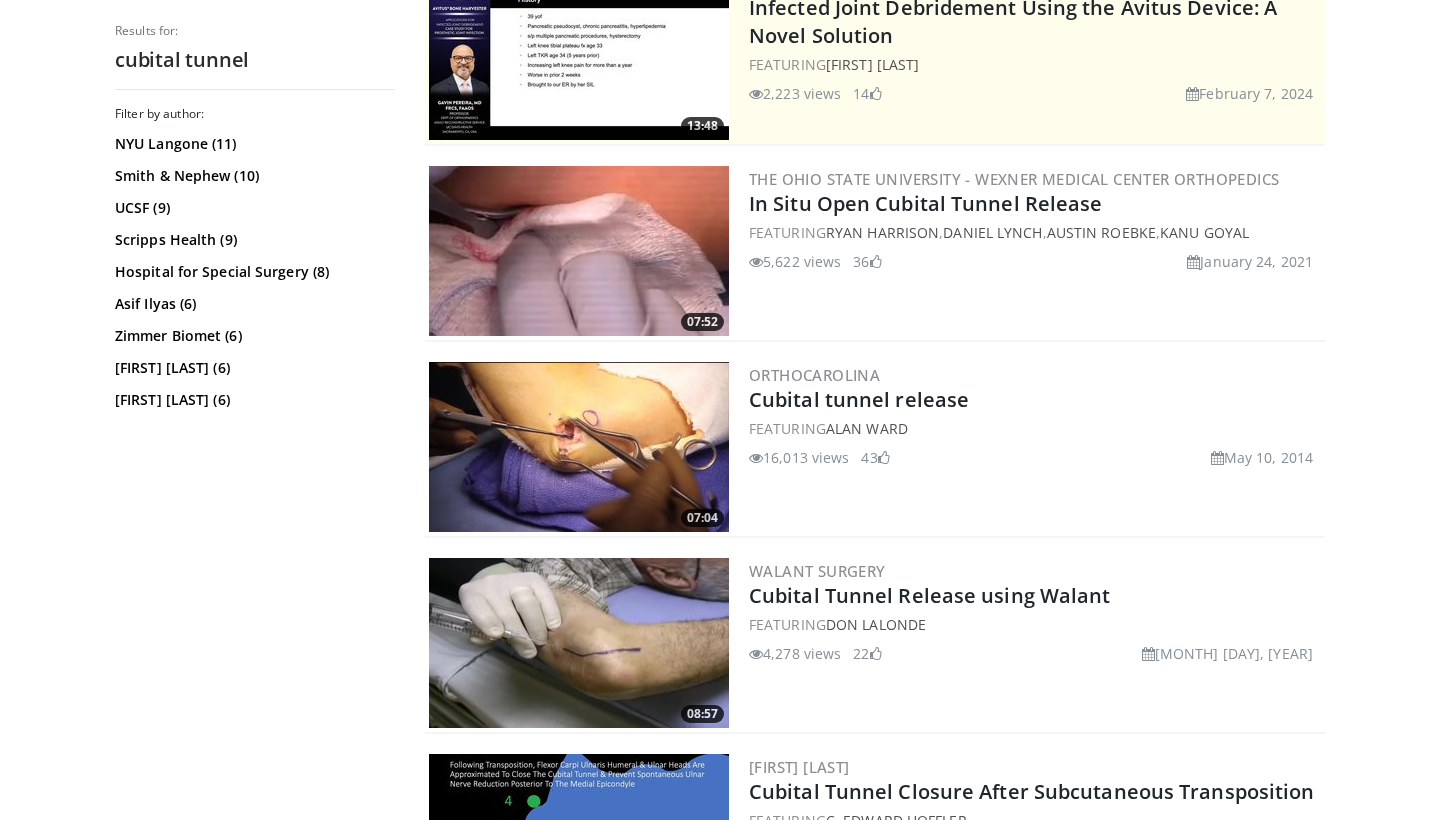 scroll, scrollTop: 555, scrollLeft: 0, axis: vertical 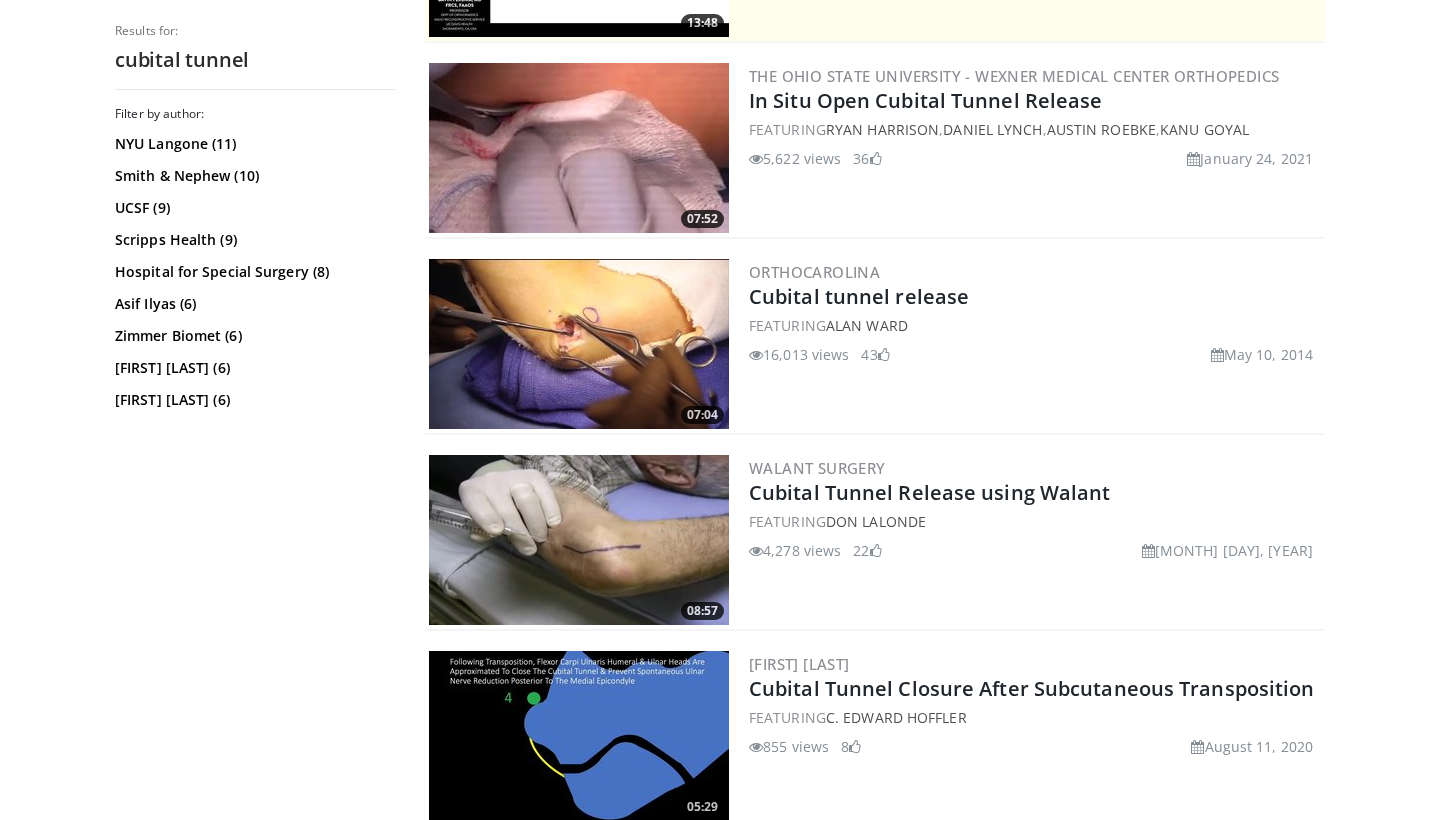 click at bounding box center (579, 344) 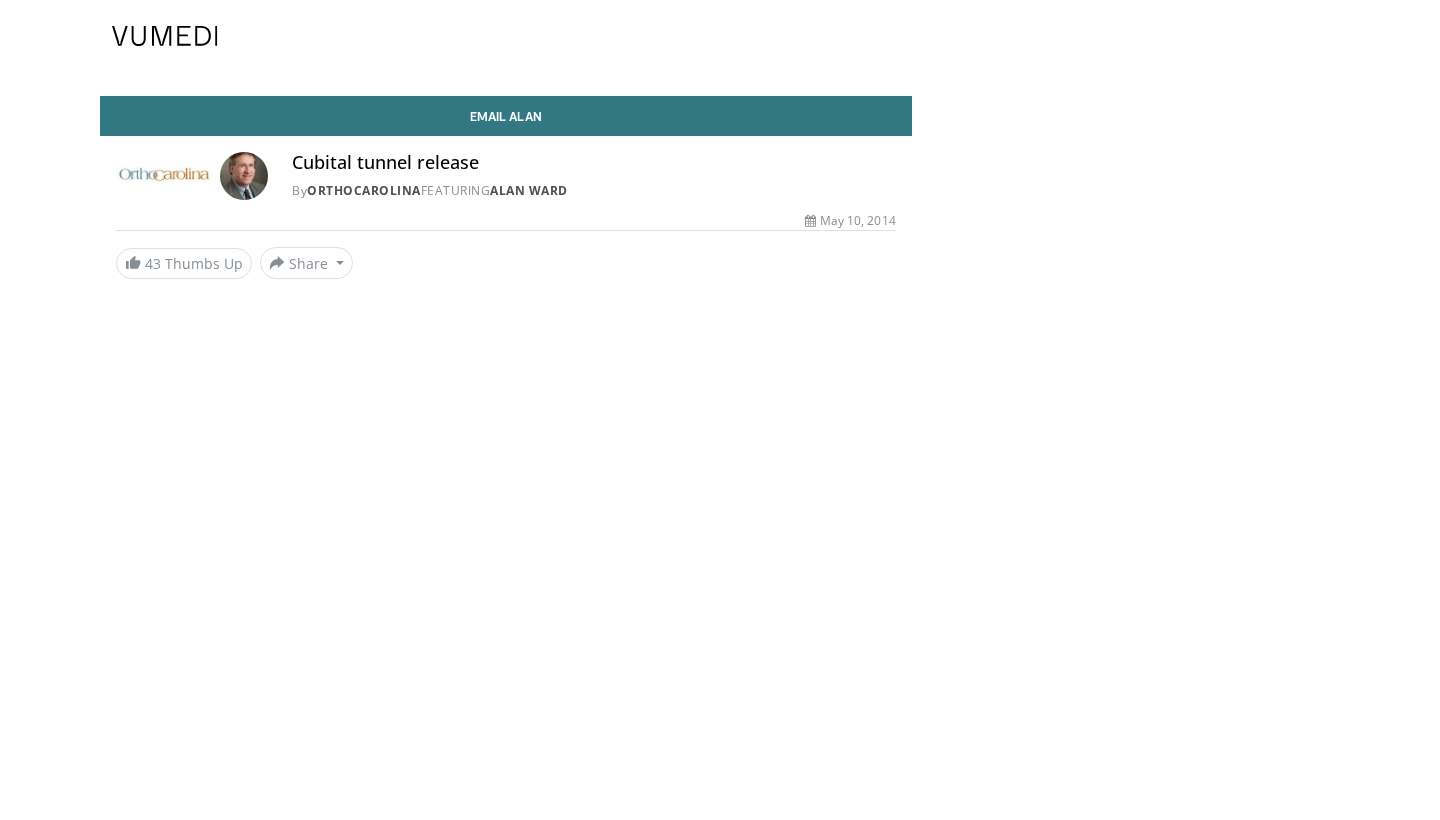scroll, scrollTop: 0, scrollLeft: 0, axis: both 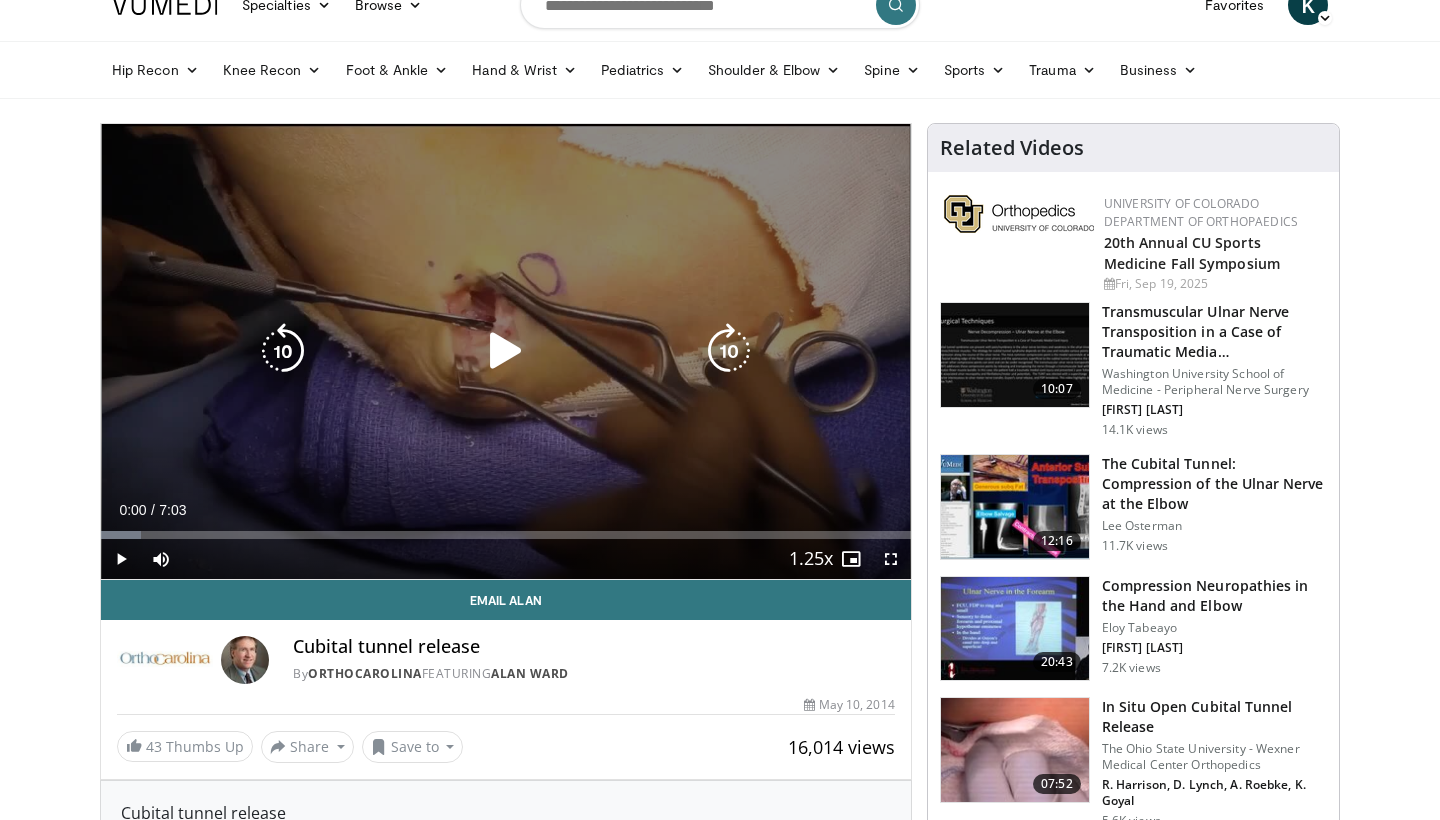click on "10 seconds
Tap to unmute" at bounding box center (506, 351) 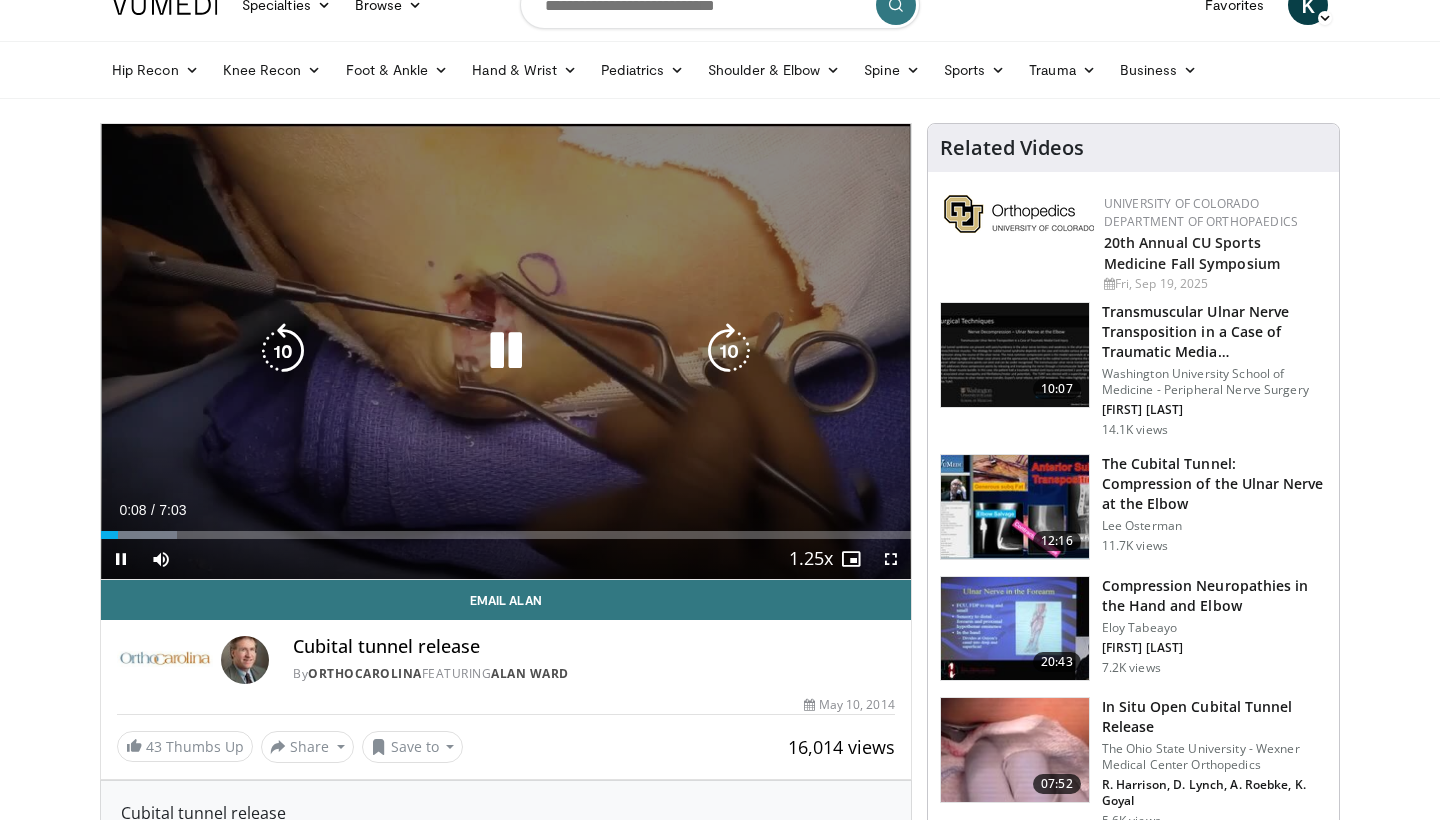 click at bounding box center (506, 351) 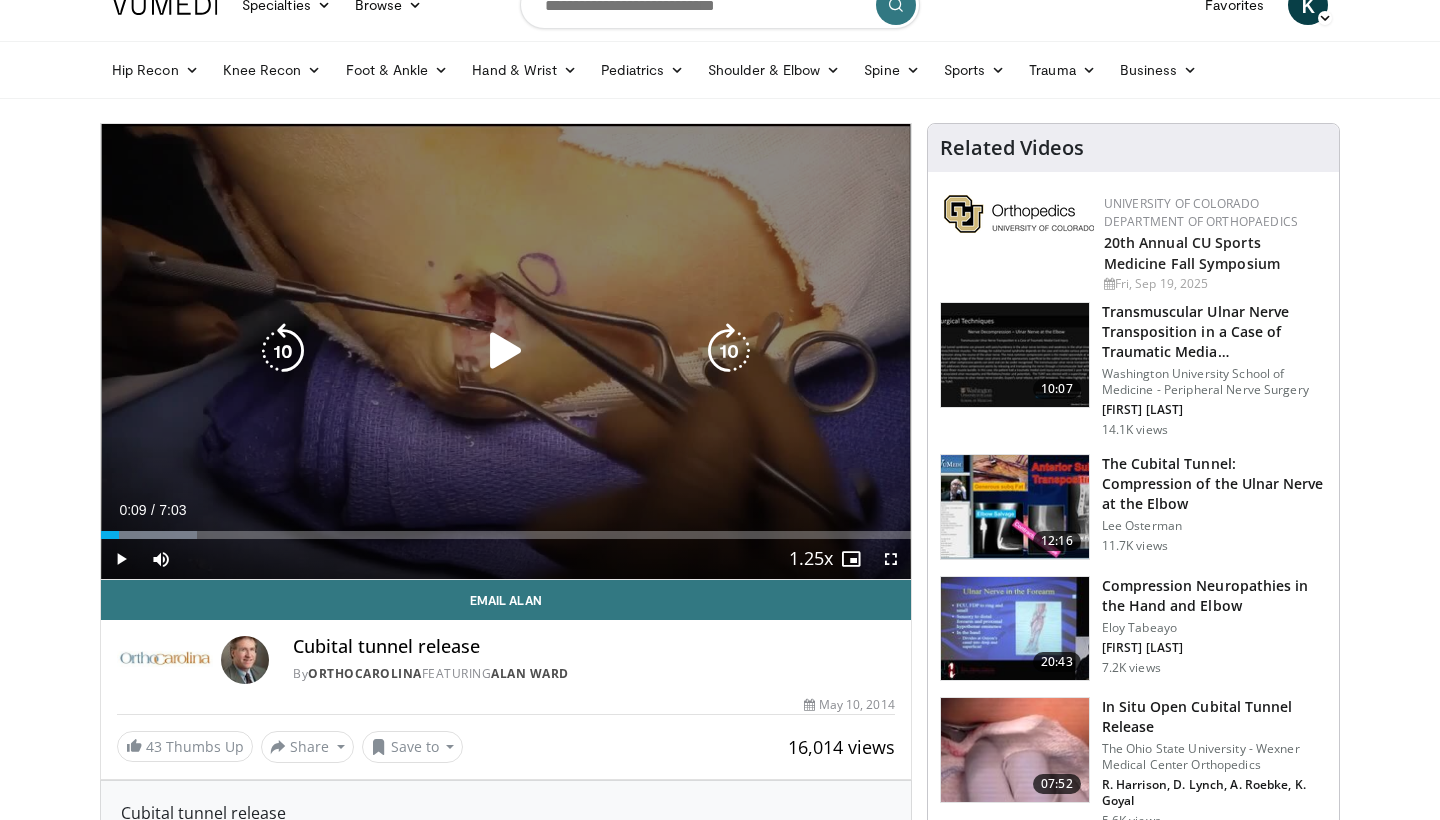 click at bounding box center (506, 351) 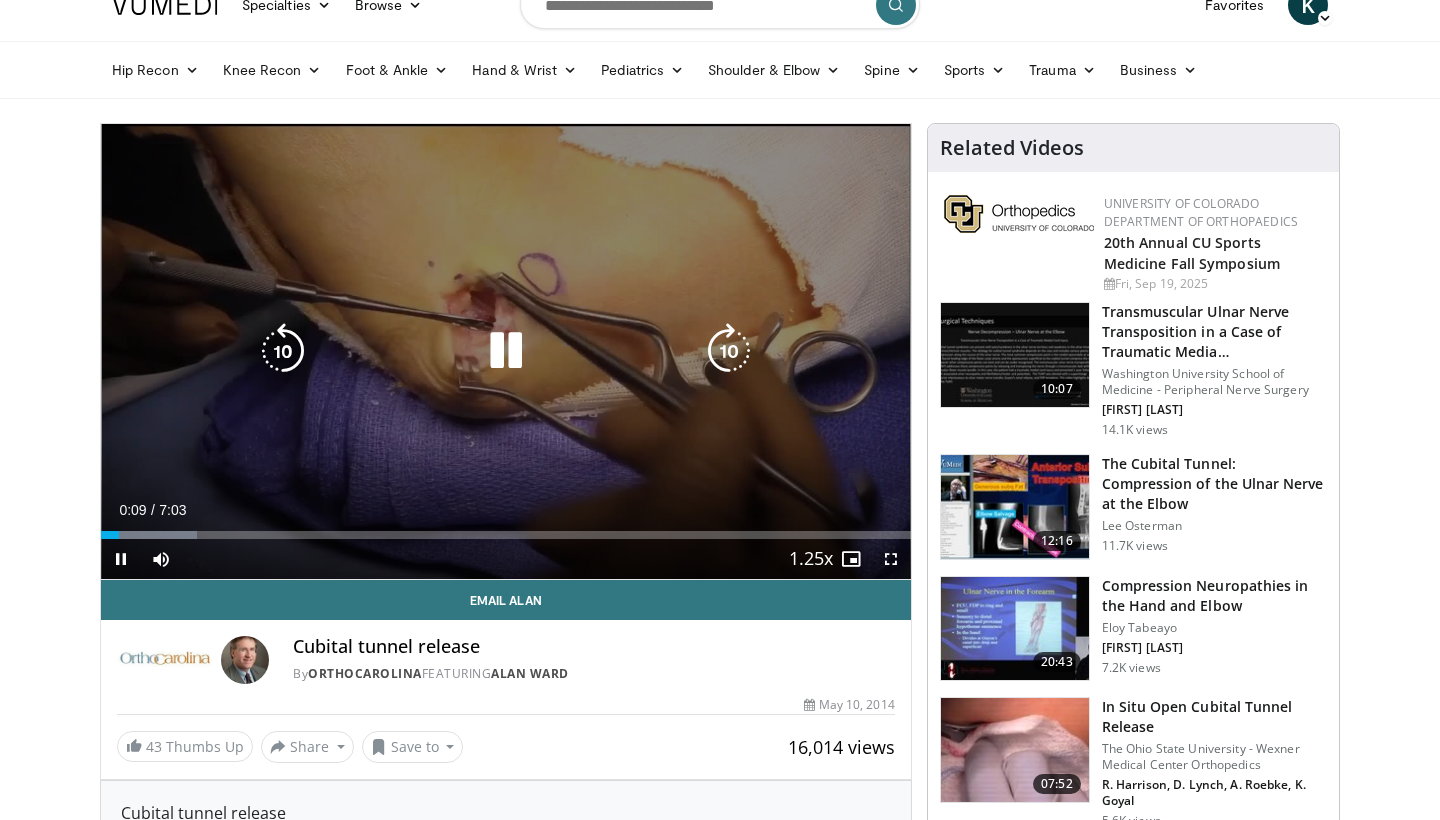 click at bounding box center (506, 351) 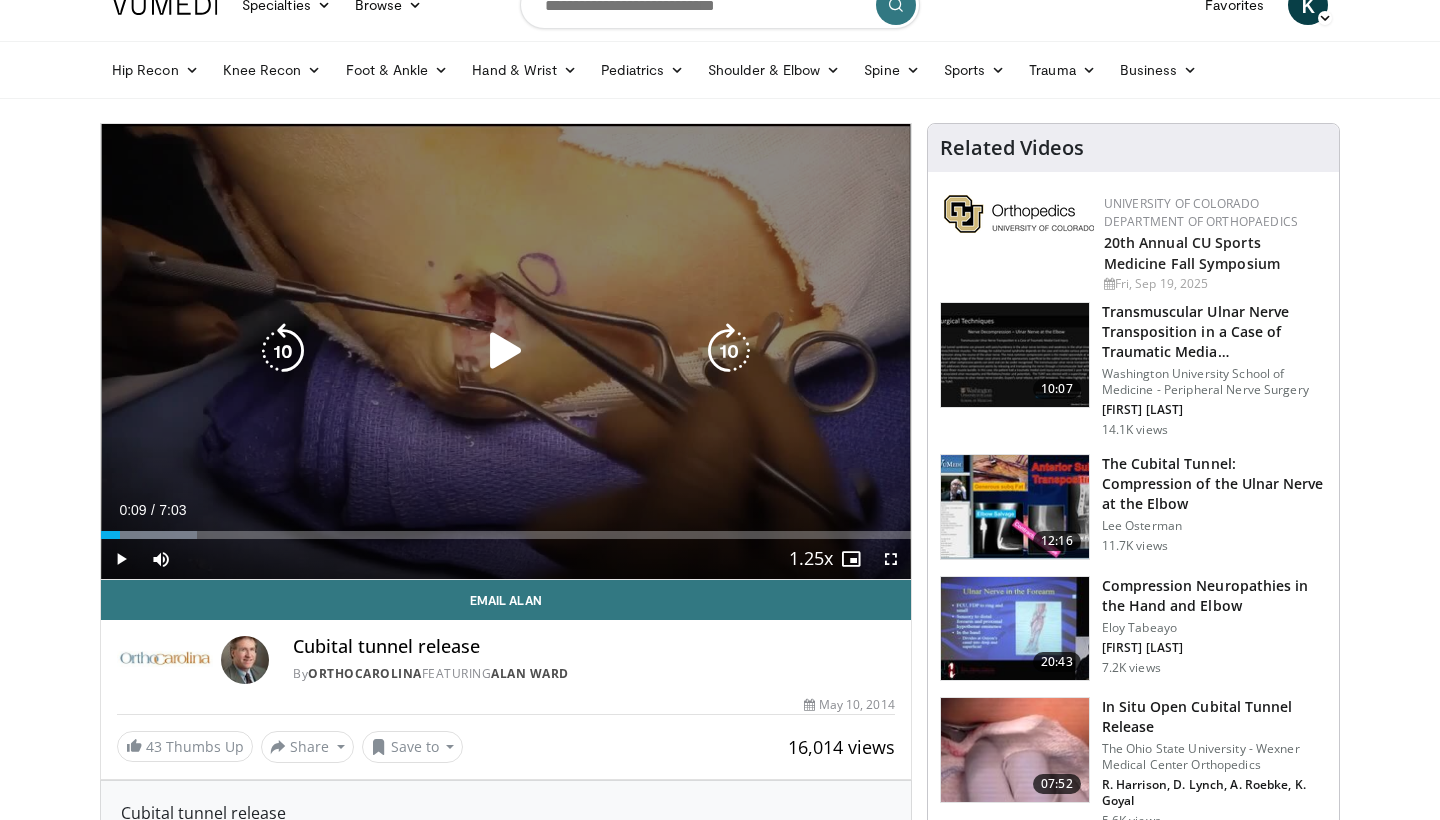 click at bounding box center (506, 351) 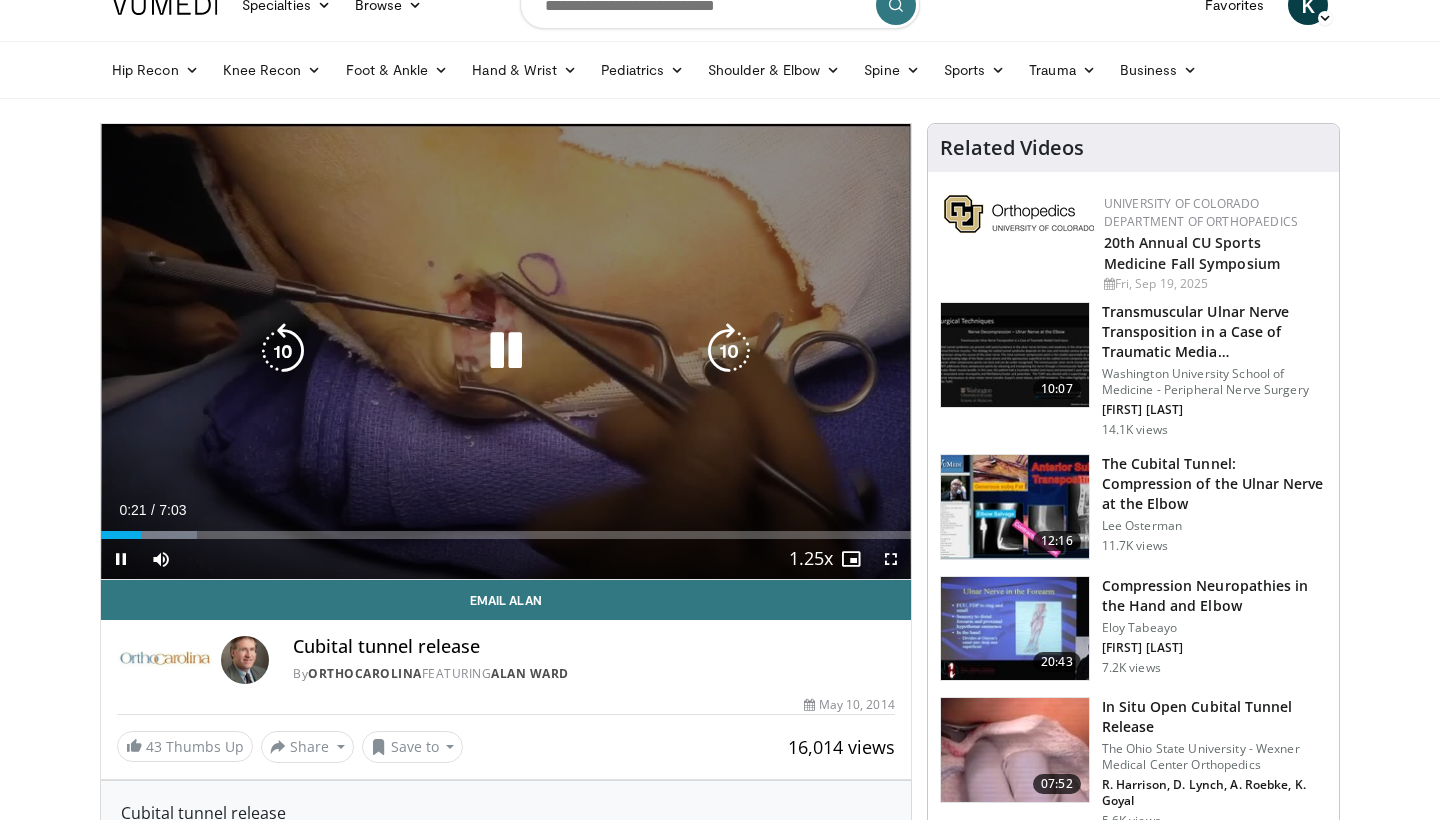 scroll, scrollTop: 57, scrollLeft: 0, axis: vertical 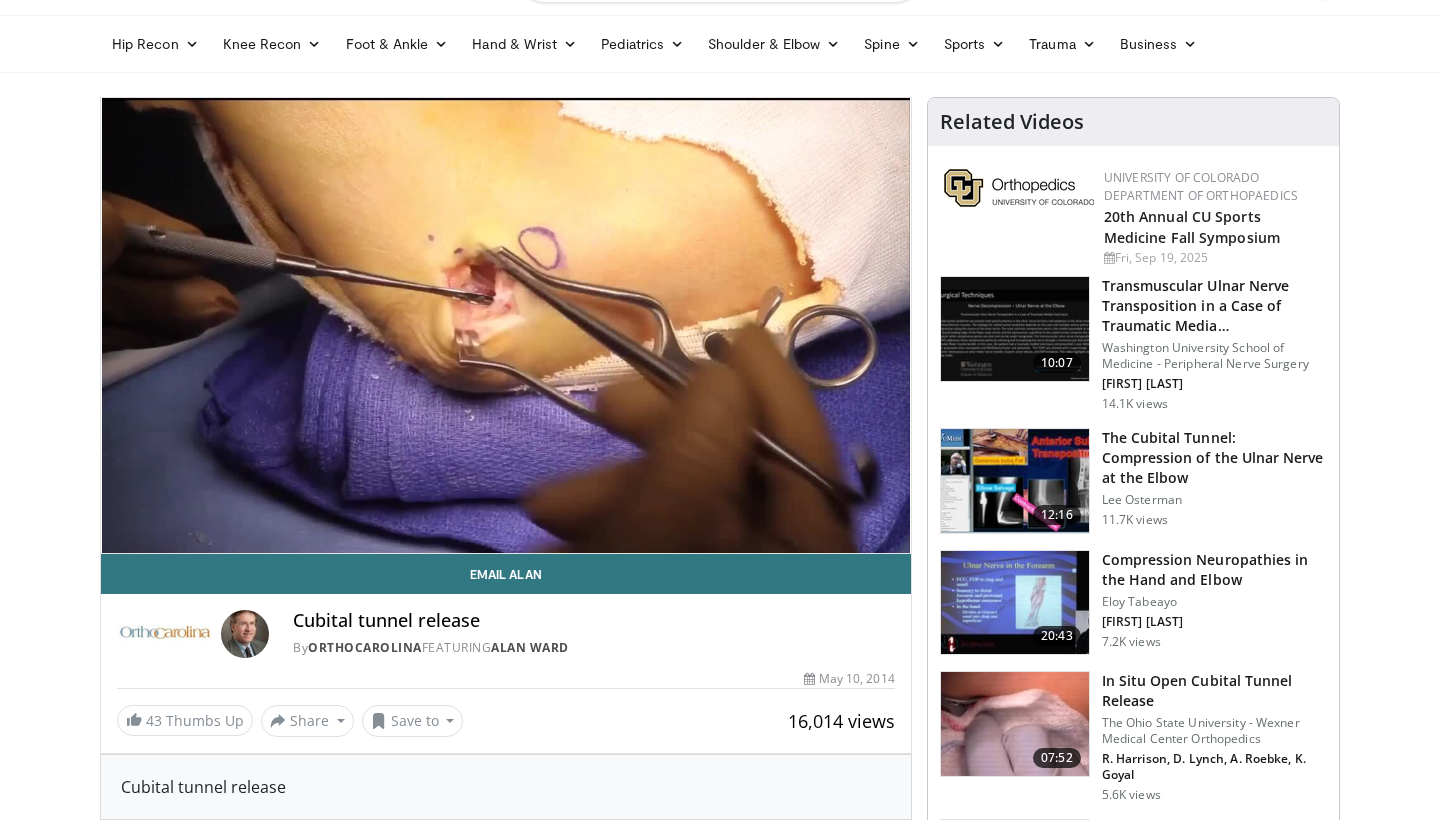 click at bounding box center (1015, 481) 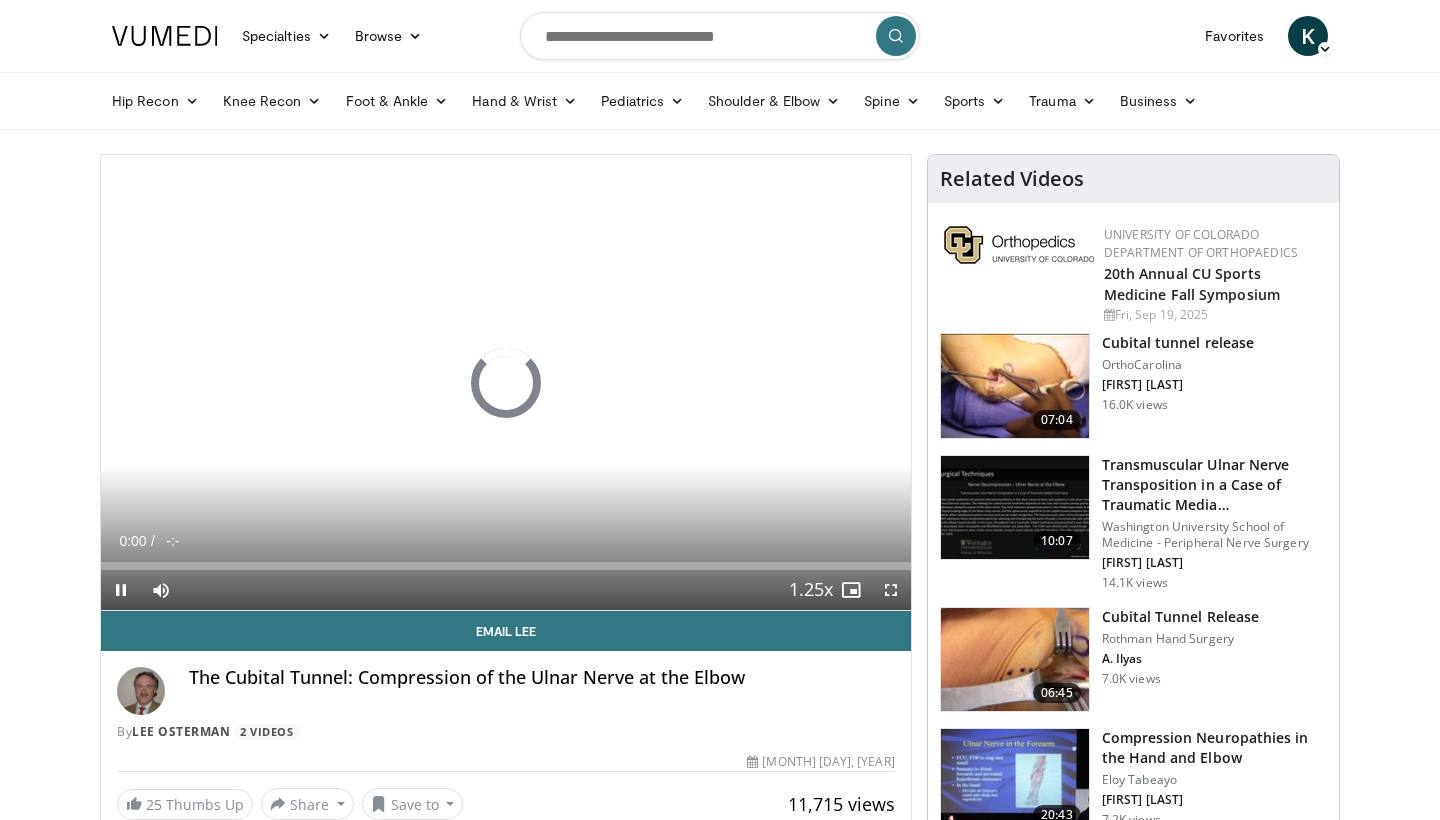 scroll, scrollTop: 0, scrollLeft: 0, axis: both 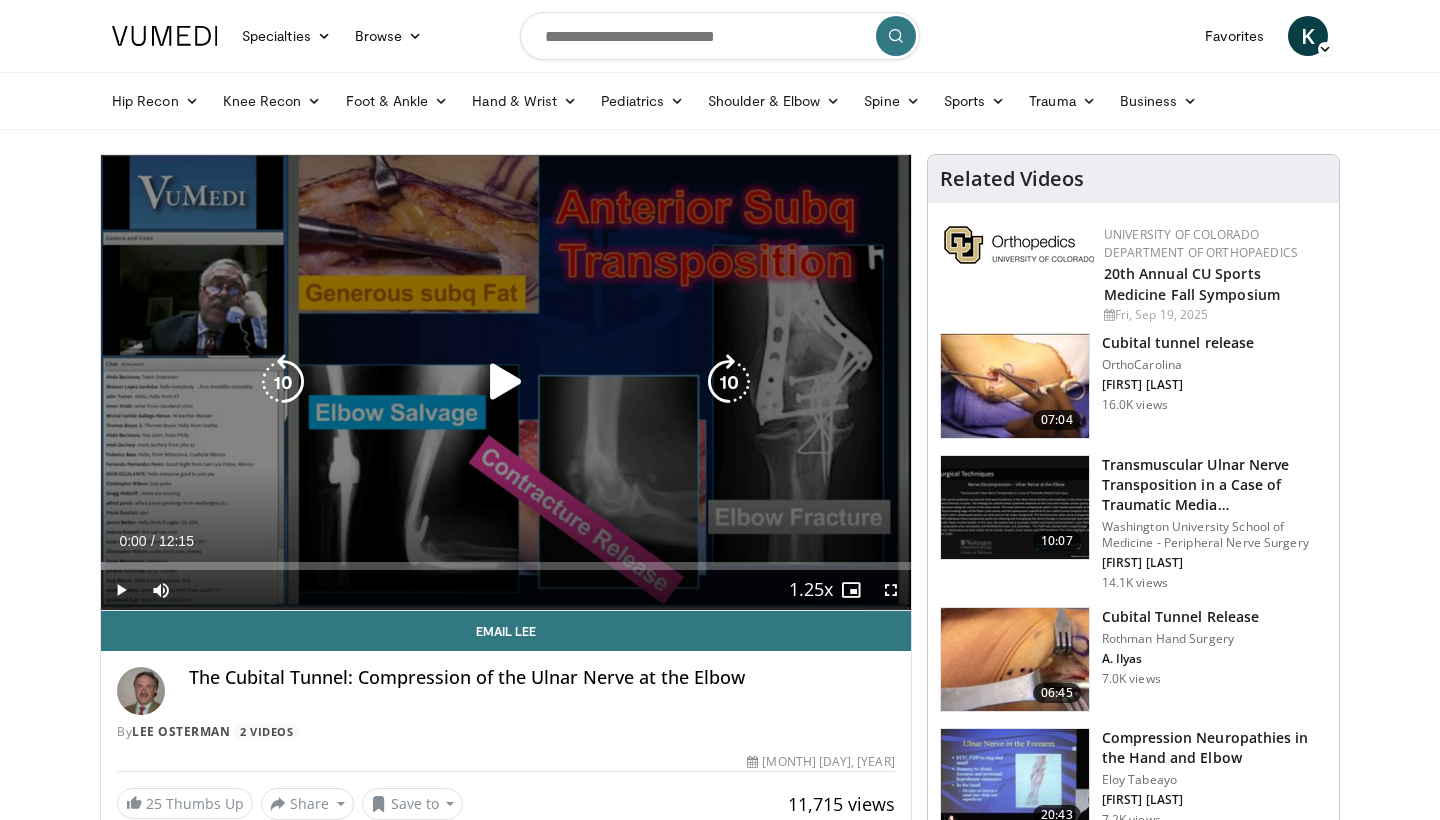 click at bounding box center [506, 382] 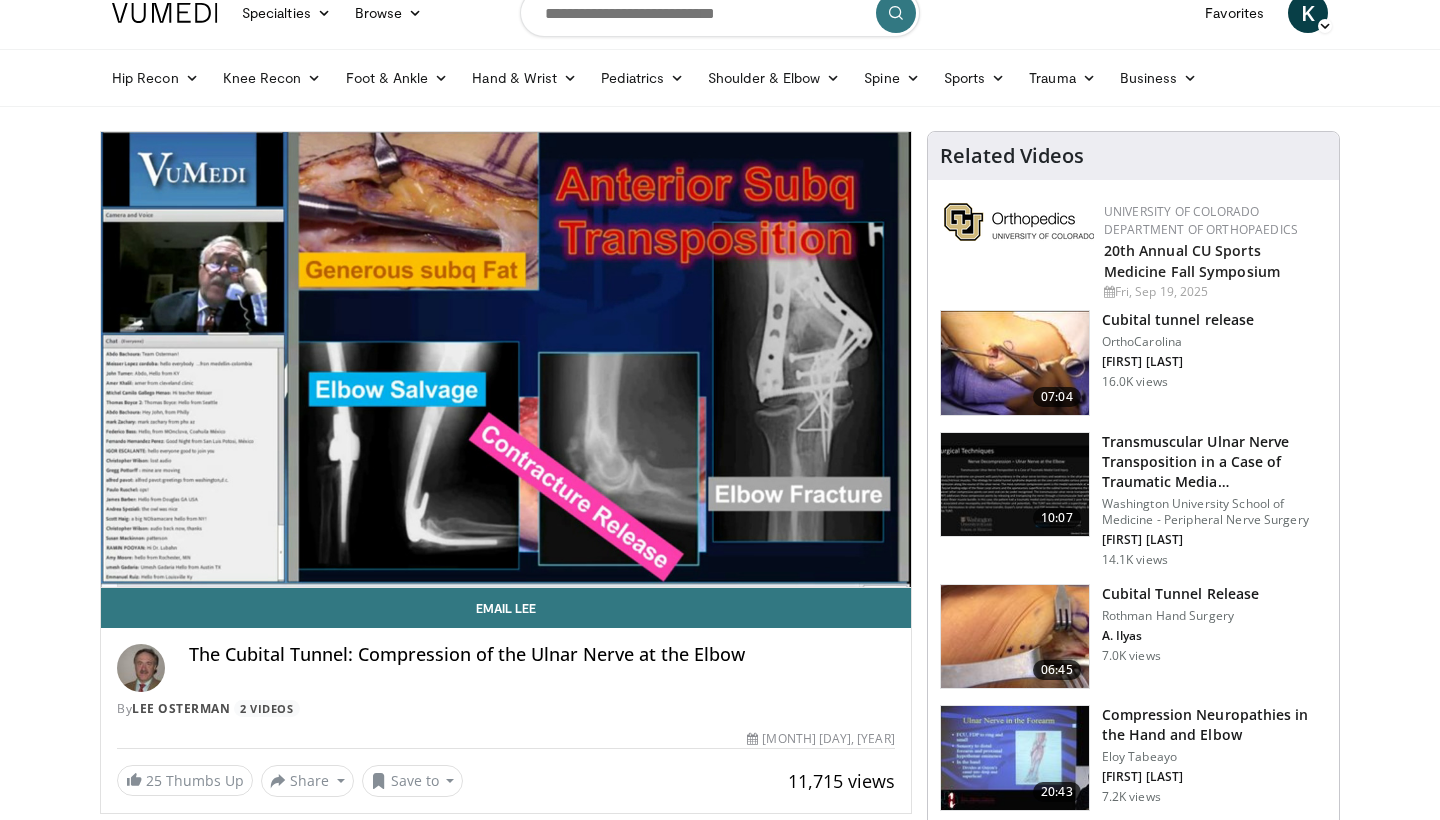scroll, scrollTop: 16, scrollLeft: 0, axis: vertical 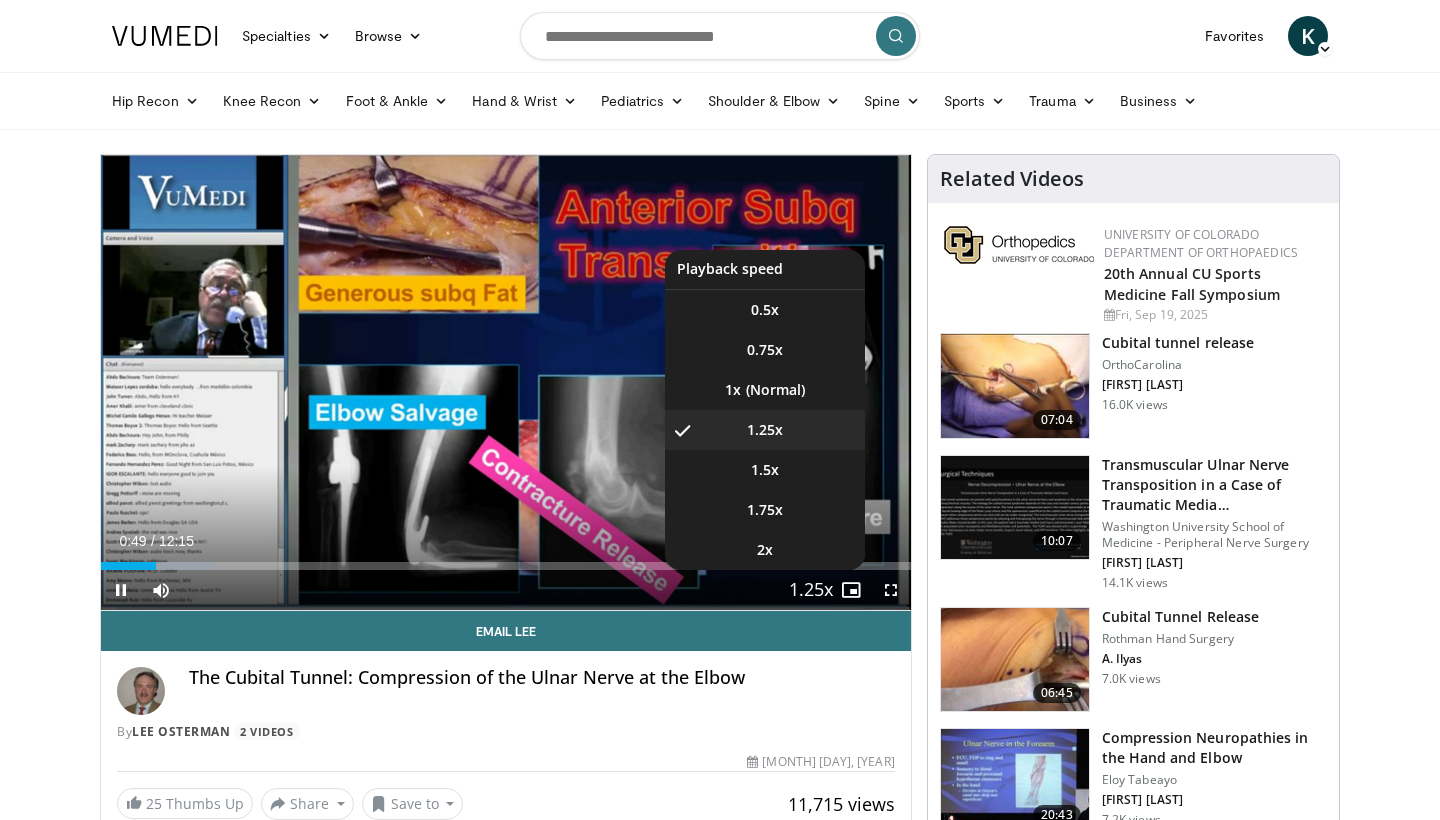 click at bounding box center [811, 591] 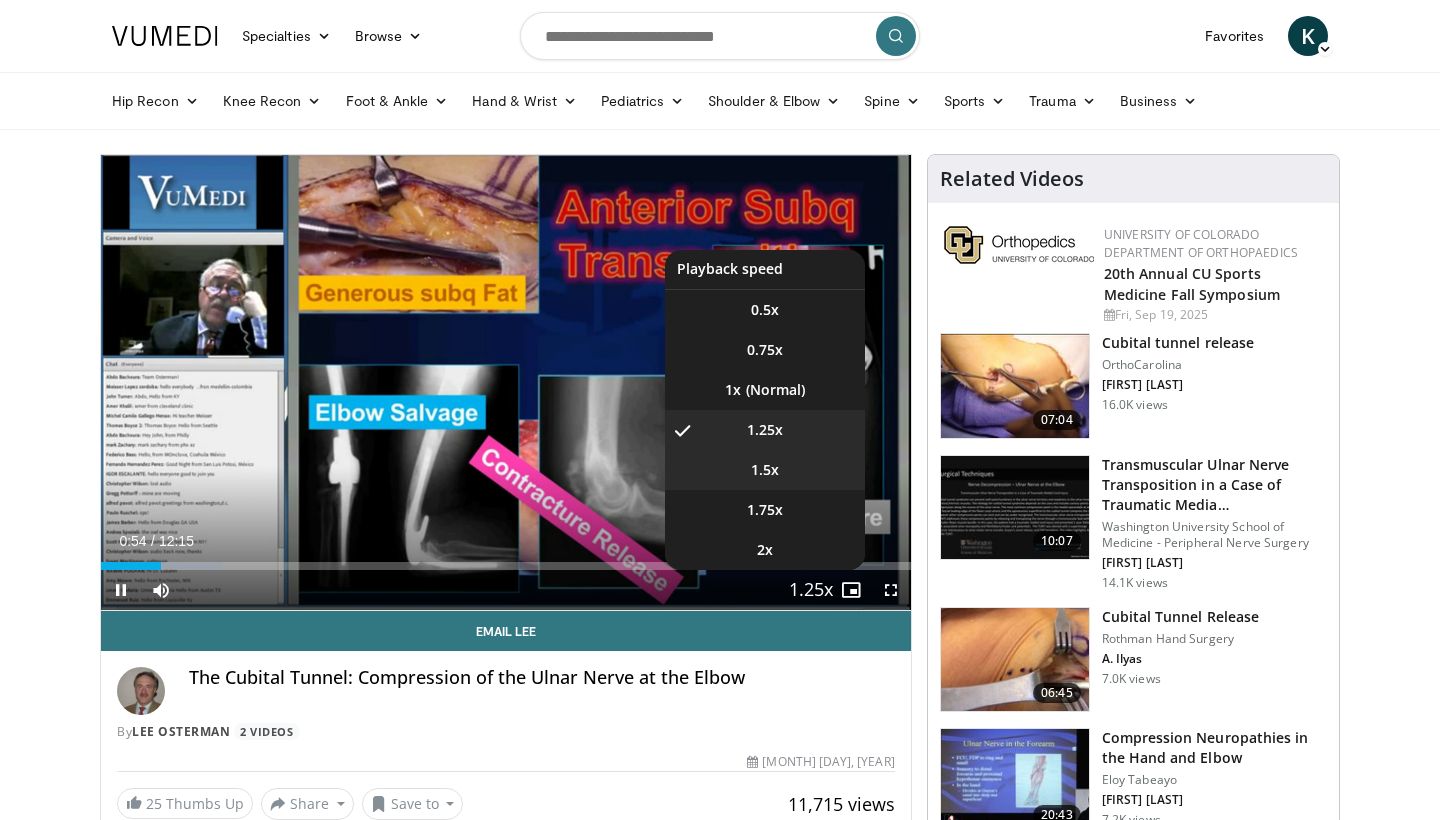 scroll, scrollTop: 0, scrollLeft: 0, axis: both 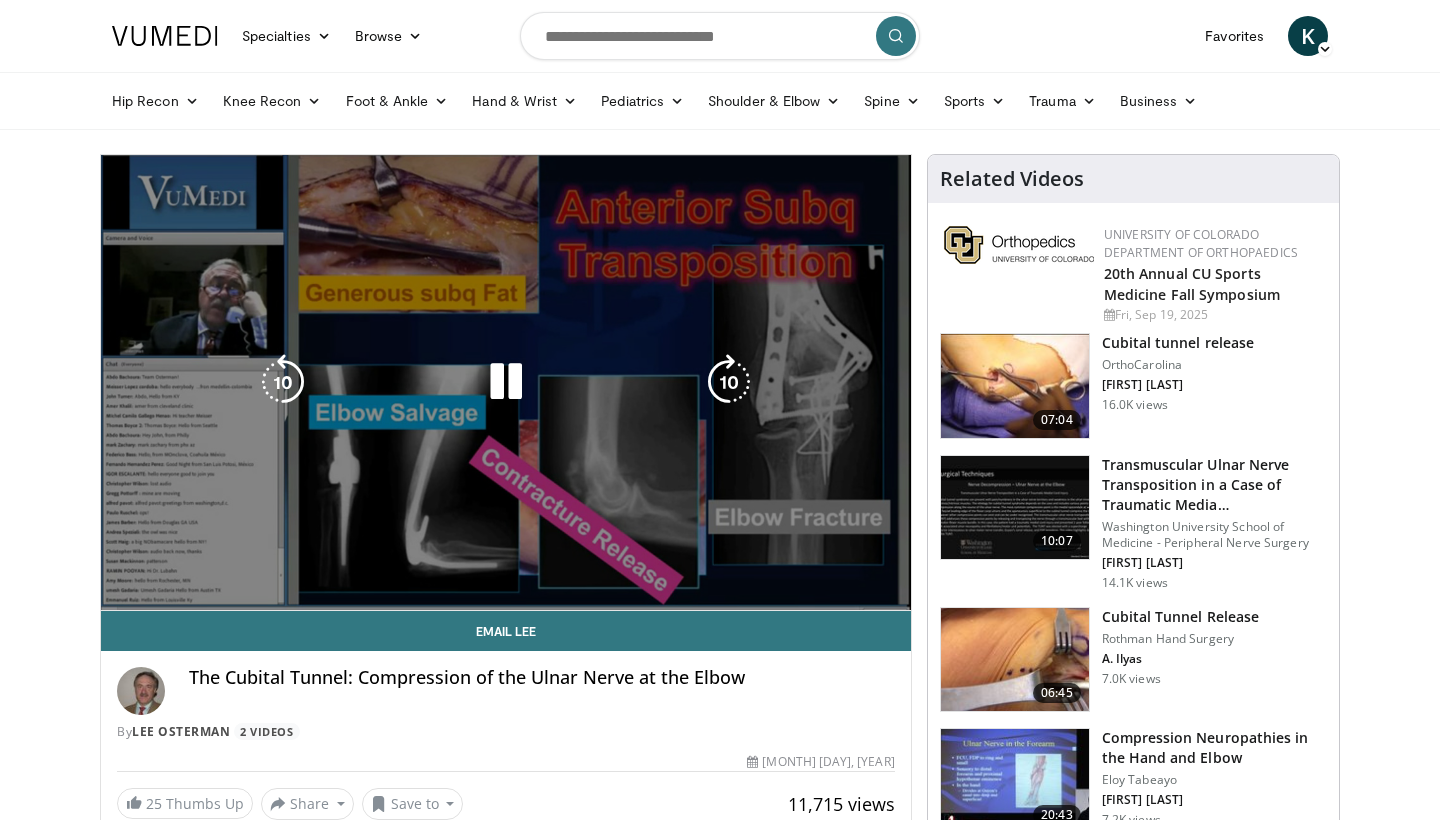 click on "10 seconds
Tap to unmute" at bounding box center [506, 382] 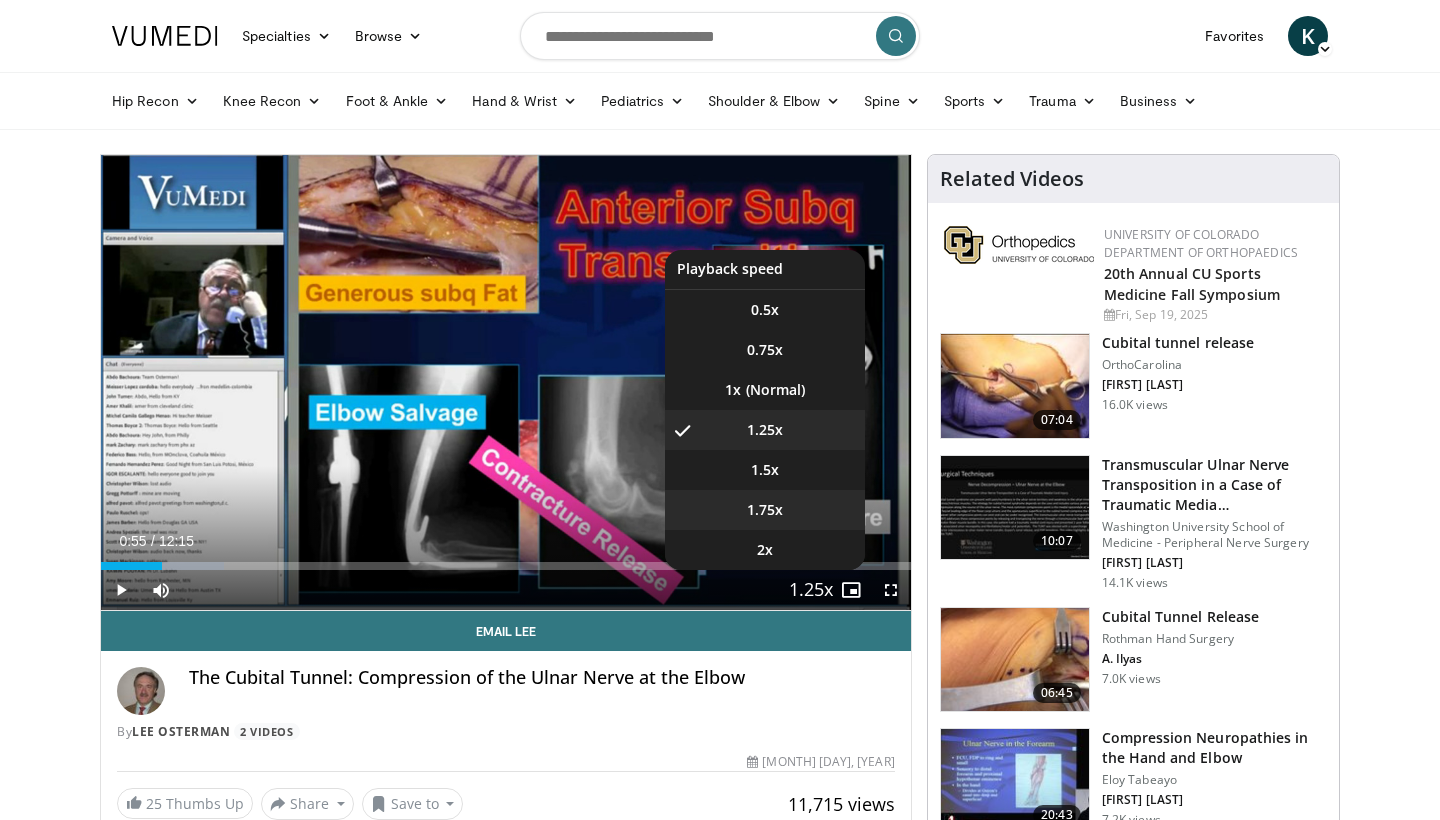 click on "1.75x" at bounding box center [765, 510] 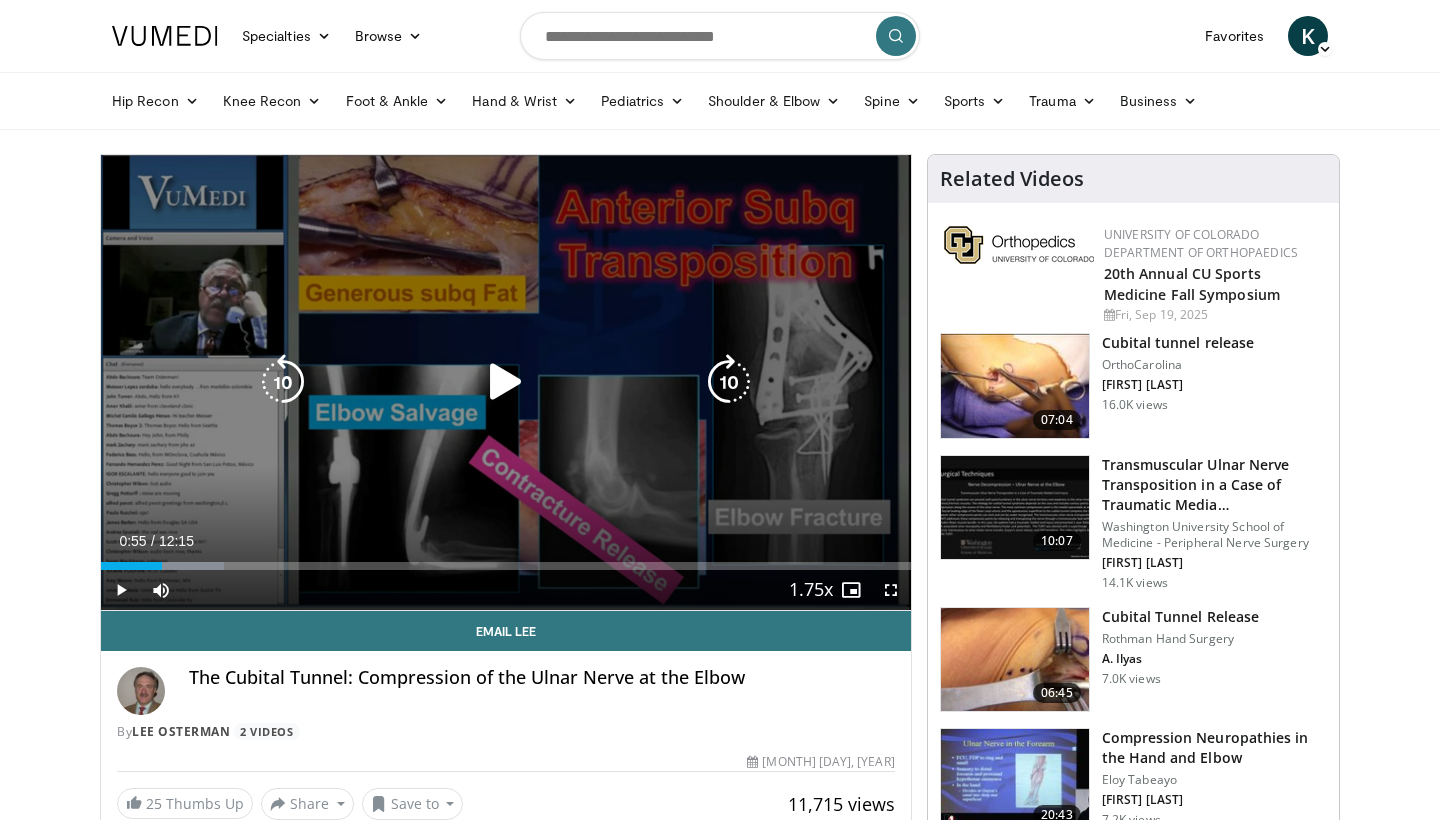 click at bounding box center [506, 382] 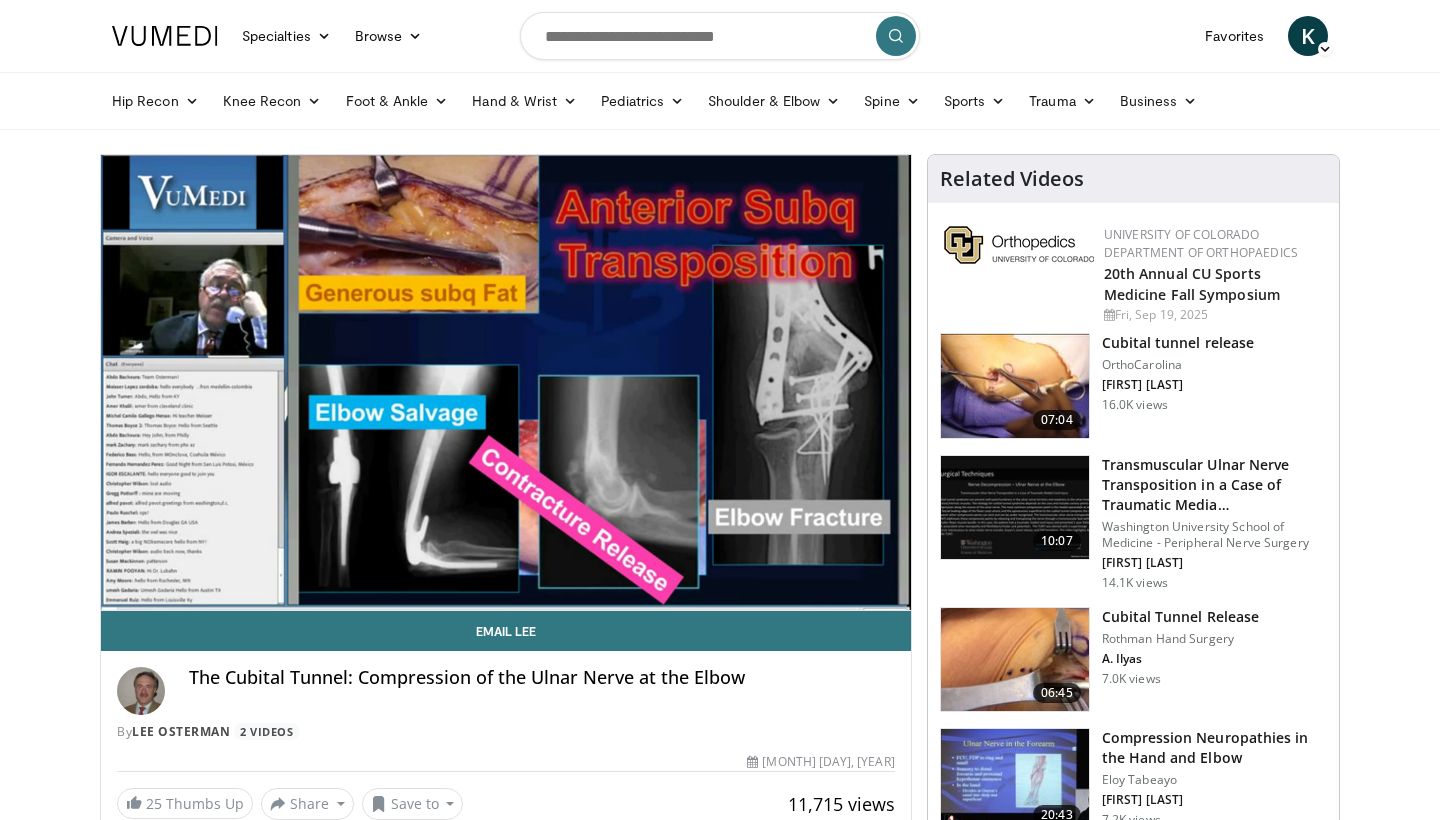 click on "The Cubital Tunnel: Compression of the Ulnar Nerve at the Elbow" at bounding box center [542, 691] 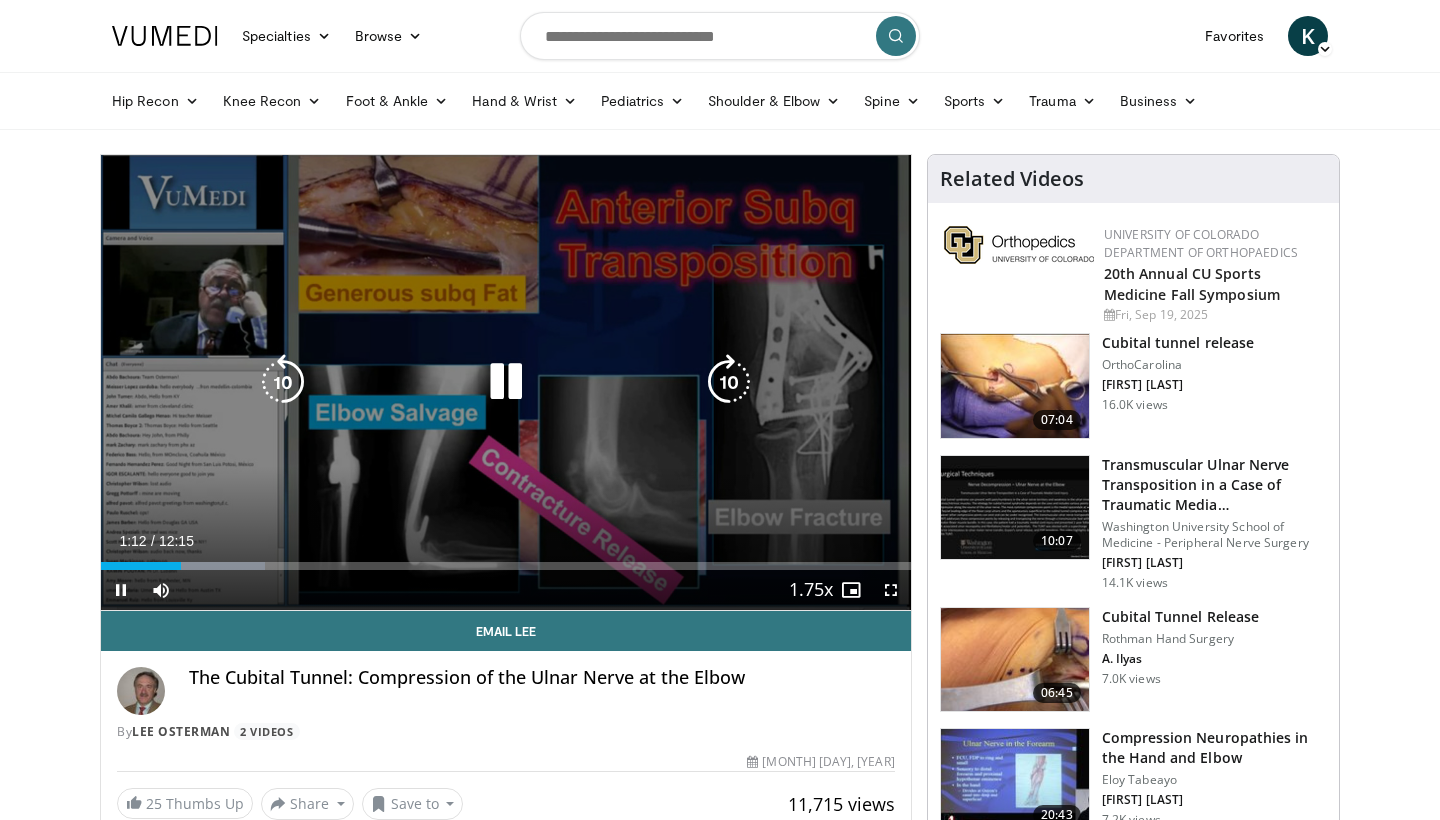 click on "20 seconds
Tap to unmute" at bounding box center [506, 382] 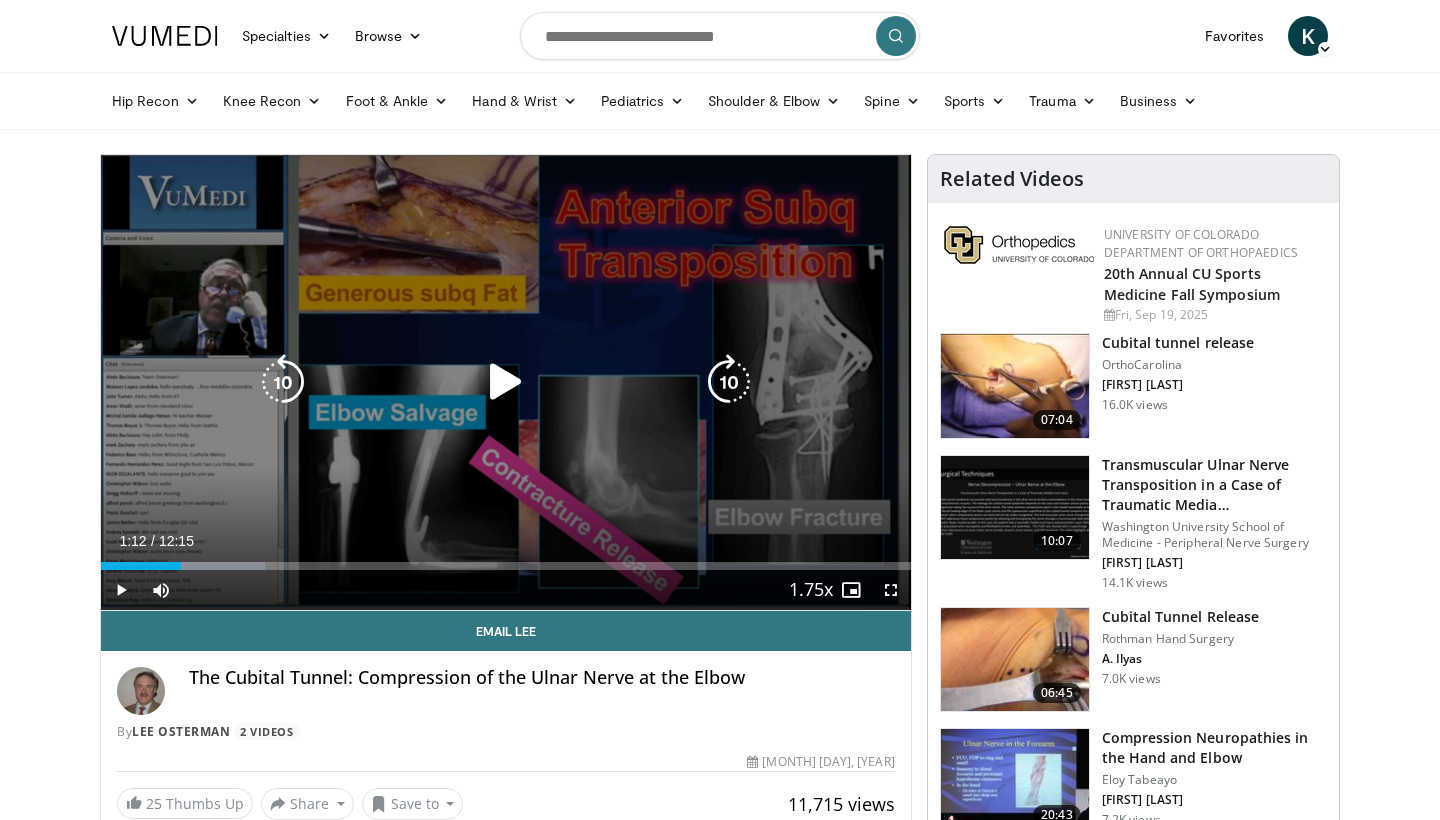 click on "20 seconds
Tap to unmute" at bounding box center (506, 382) 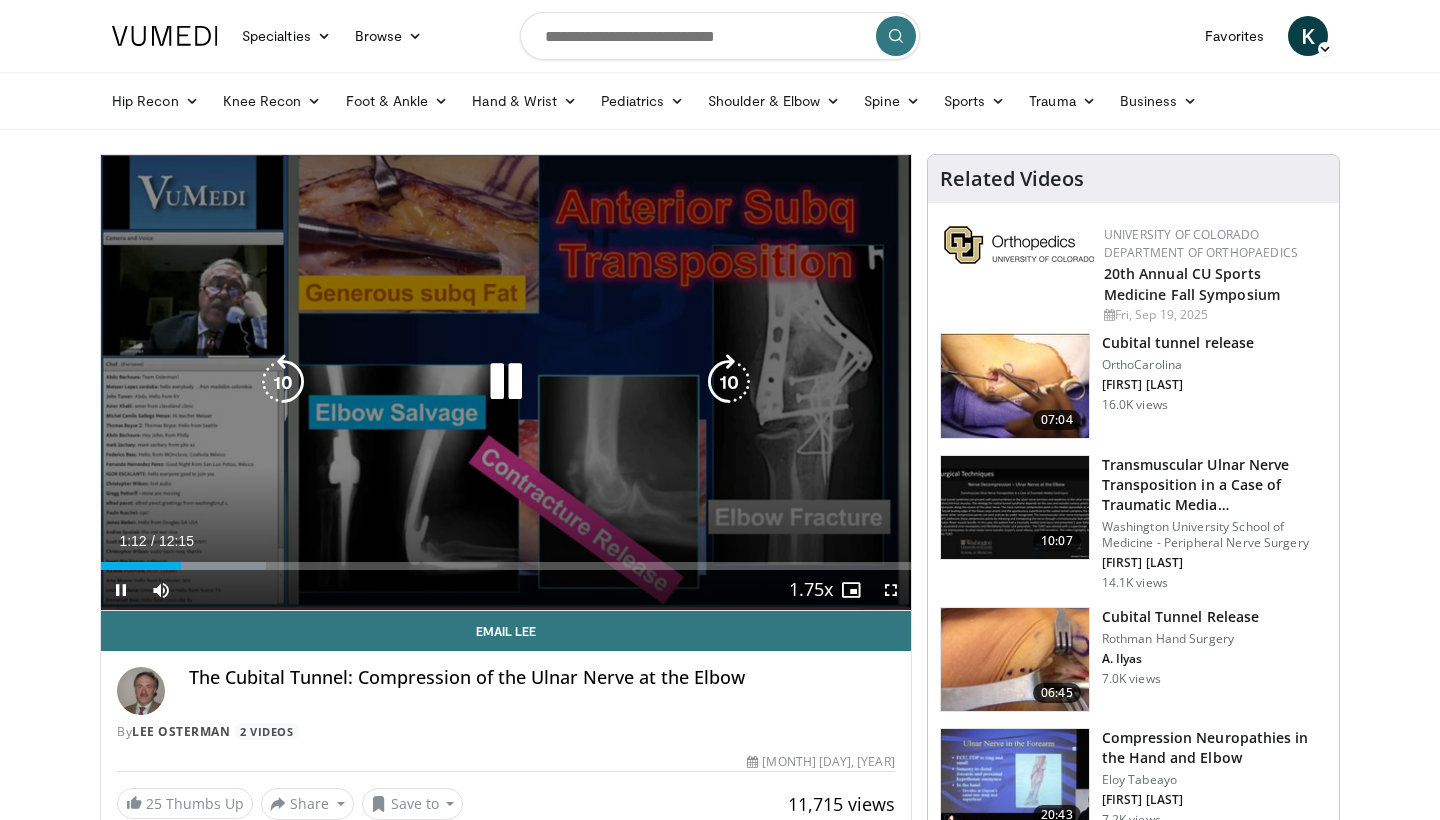 click on "20 seconds
Tap to unmute" at bounding box center [506, 382] 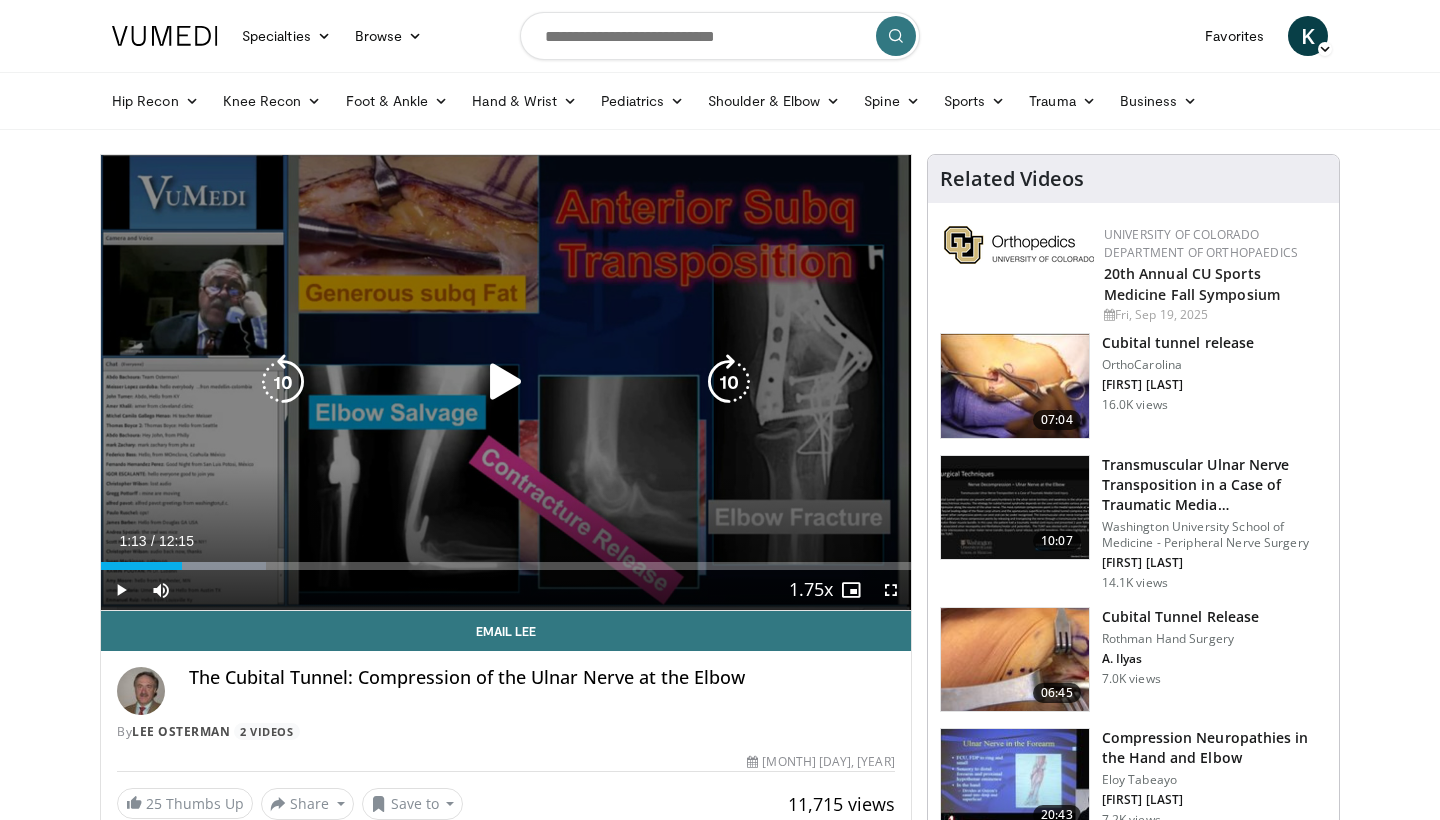 click on "20 seconds
Tap to unmute" at bounding box center [506, 382] 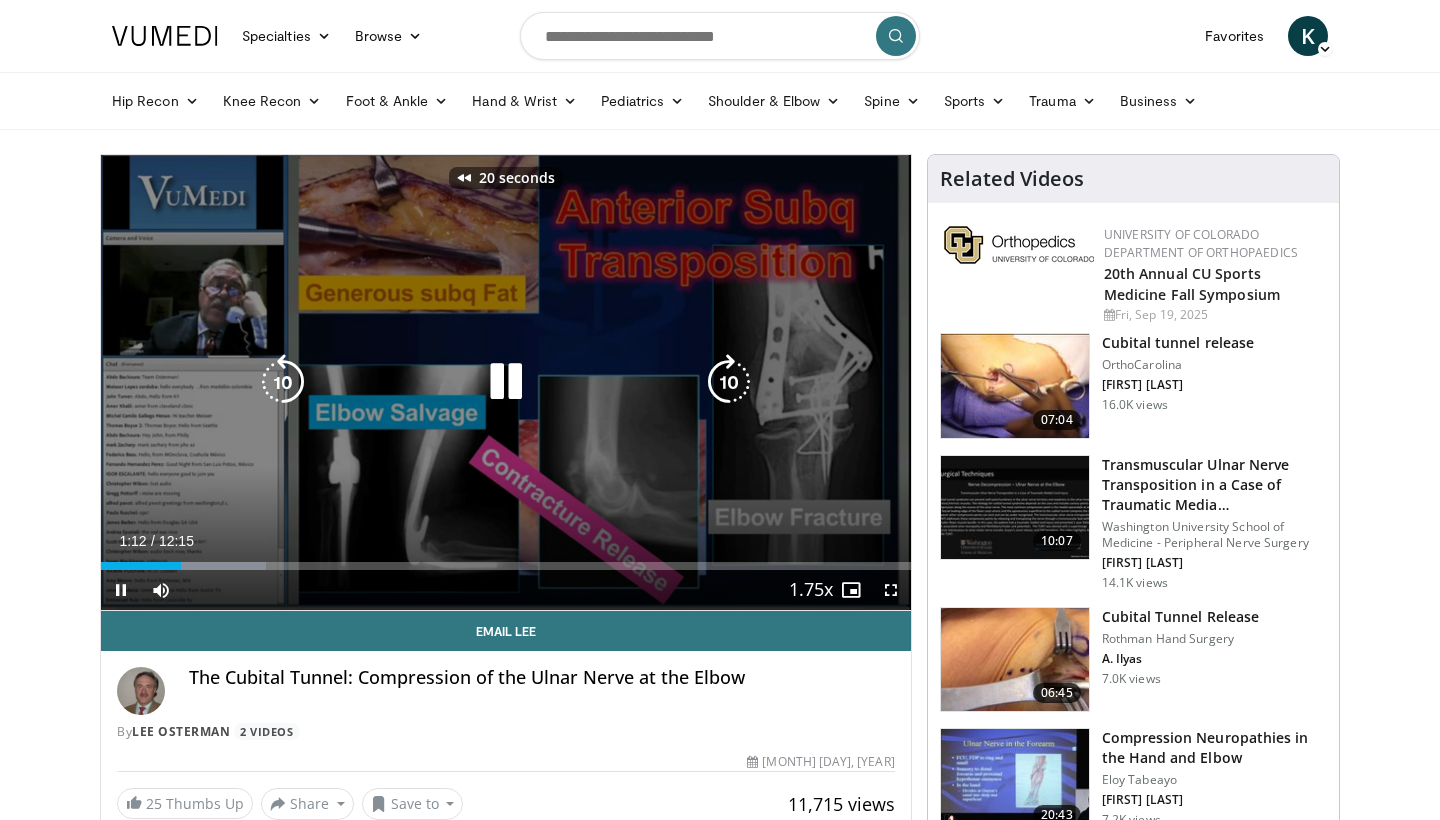 click on "20 seconds
Tap to unmute" at bounding box center (506, 382) 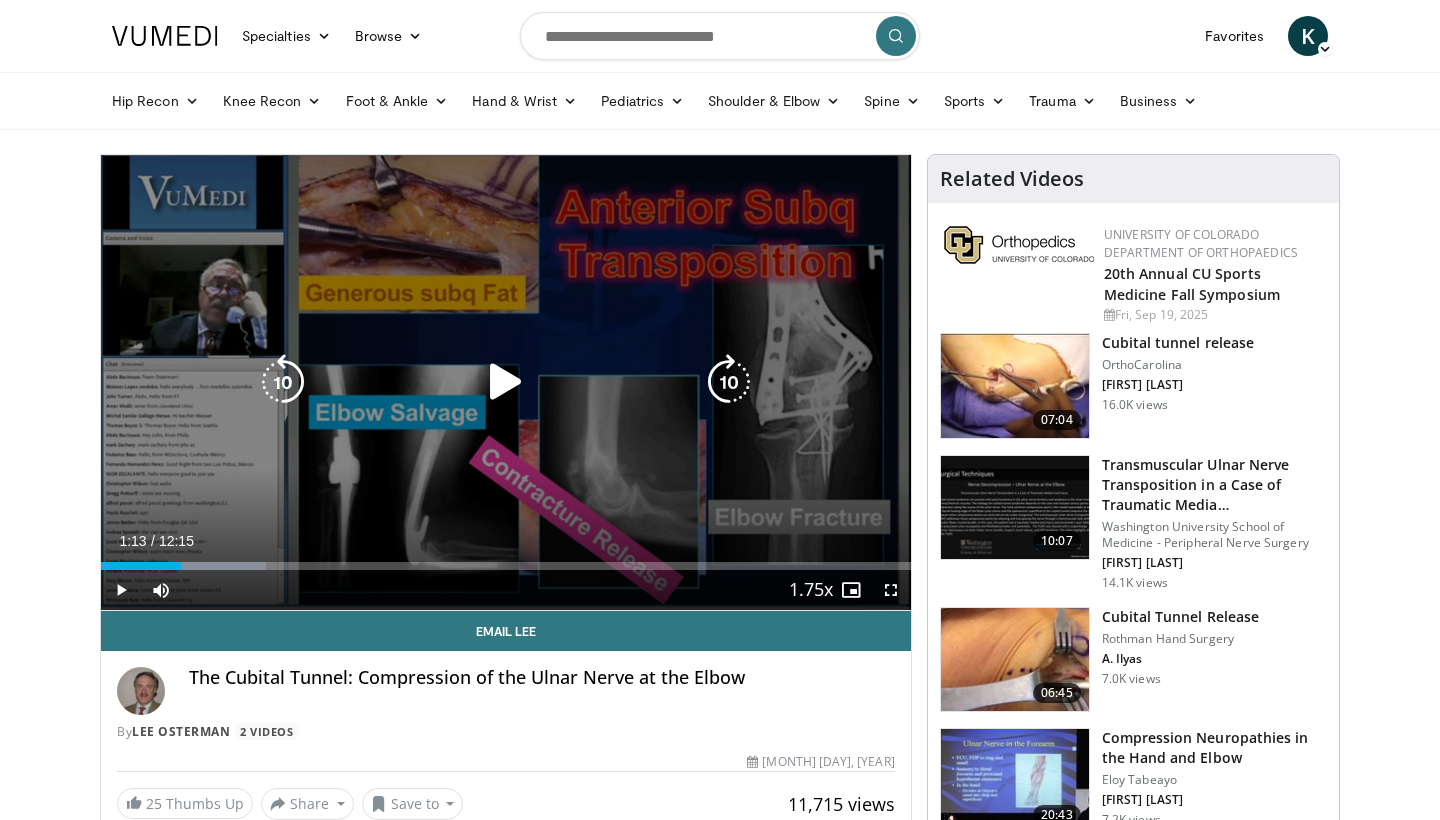 click on "20 seconds
Tap to unmute" at bounding box center [506, 382] 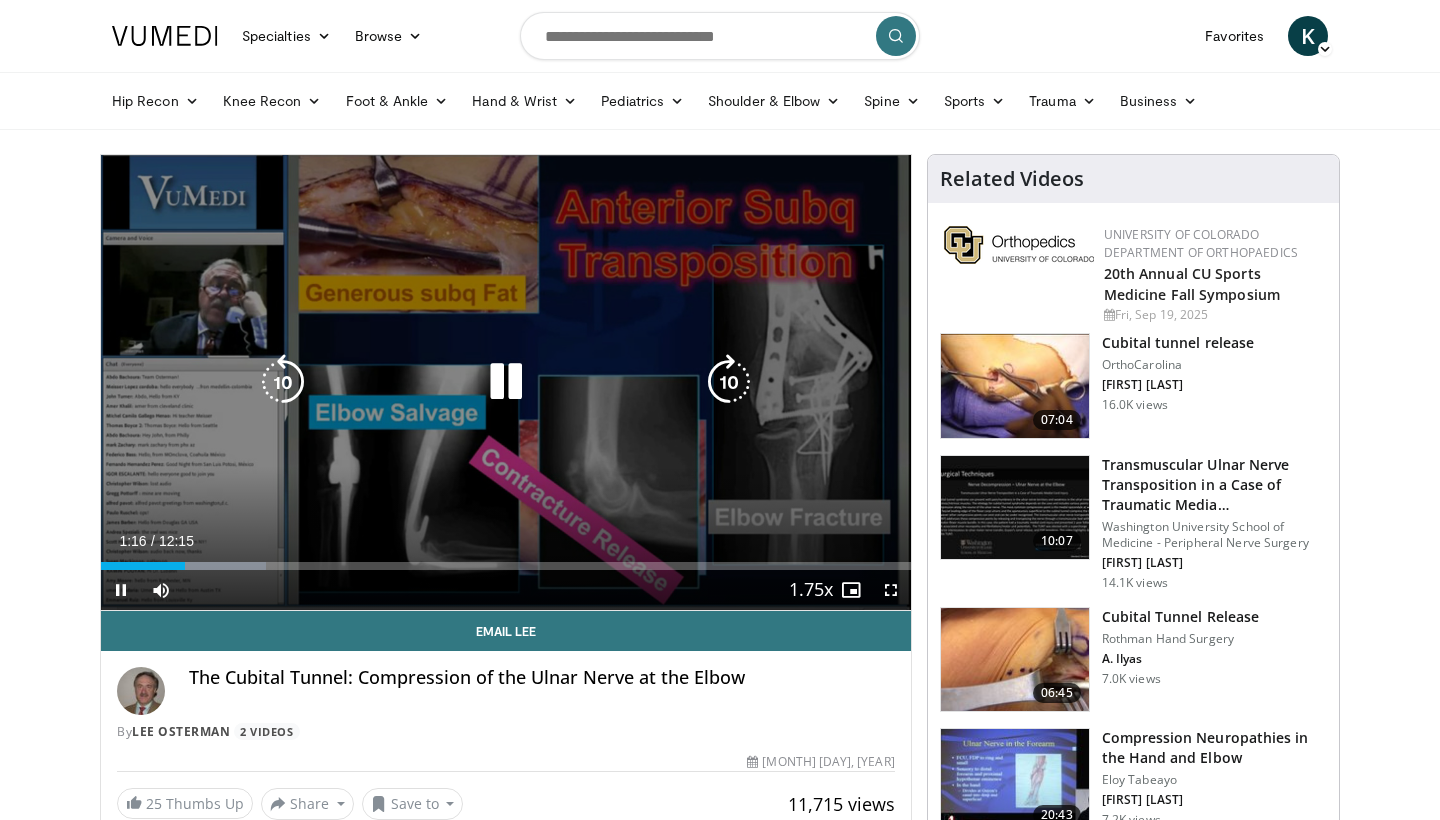 click on "20 seconds
Tap to unmute" at bounding box center (506, 382) 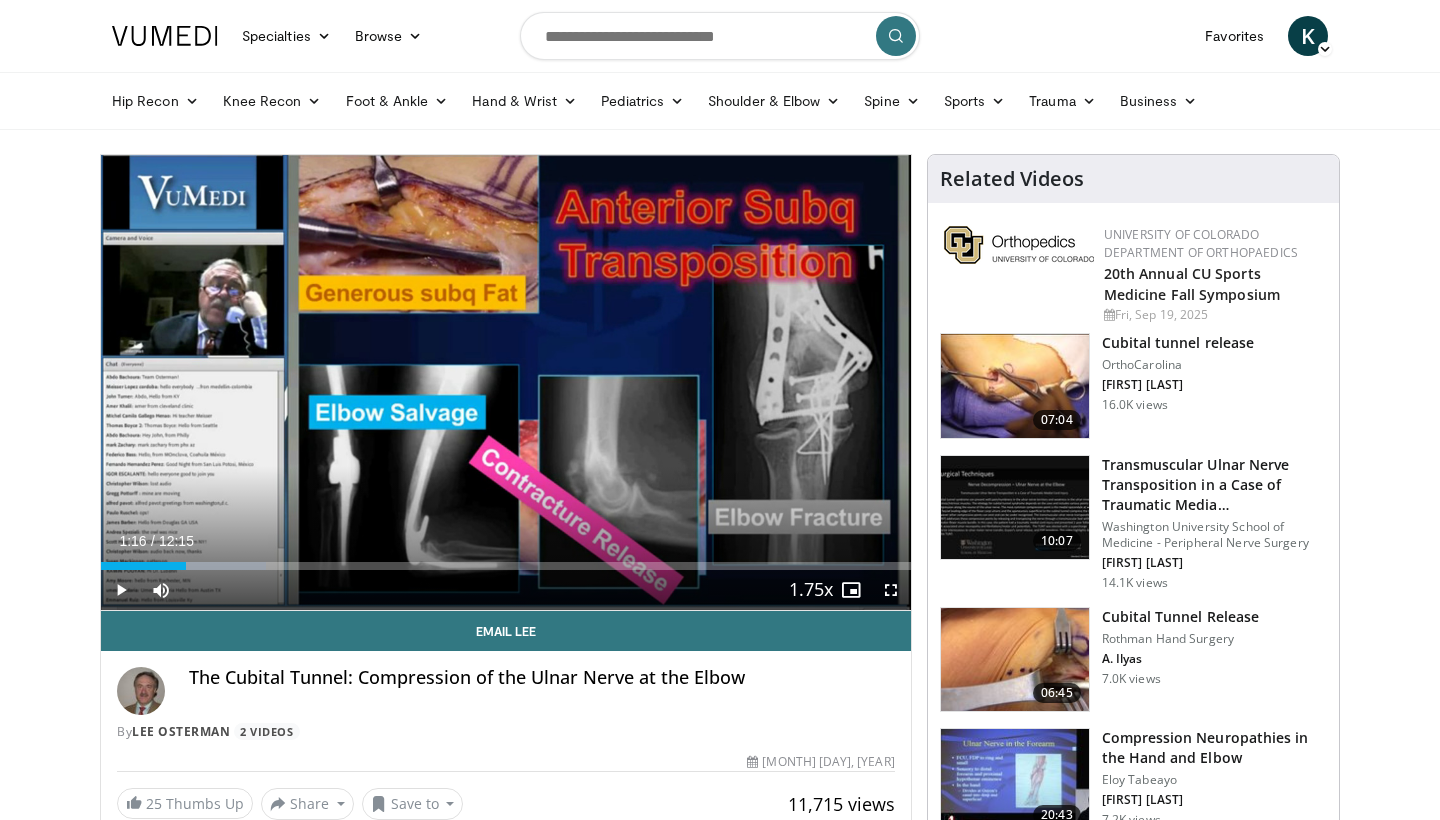 click on "20 seconds
Tap to unmute" at bounding box center (506, 382) 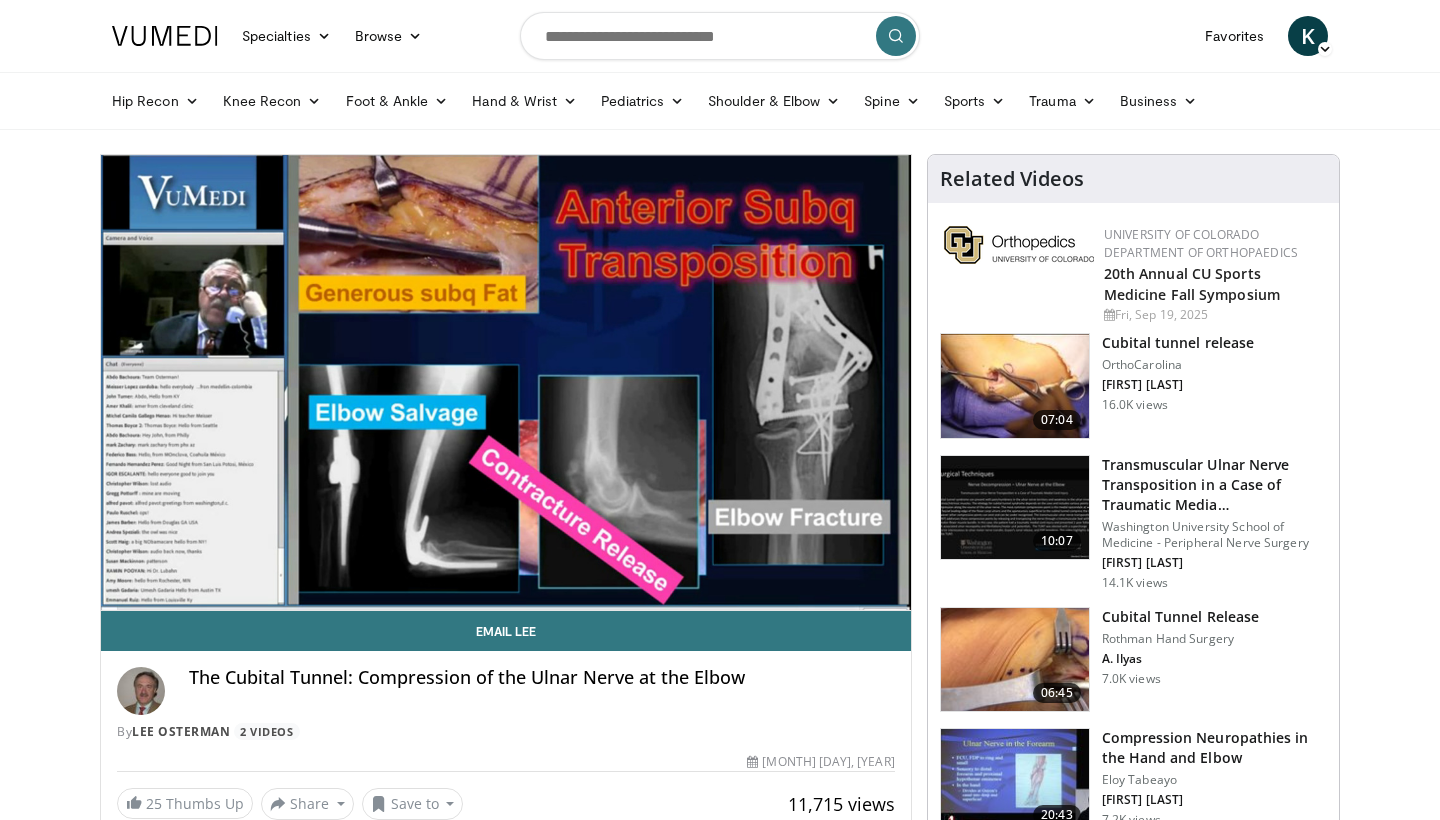 scroll, scrollTop: 0, scrollLeft: 0, axis: both 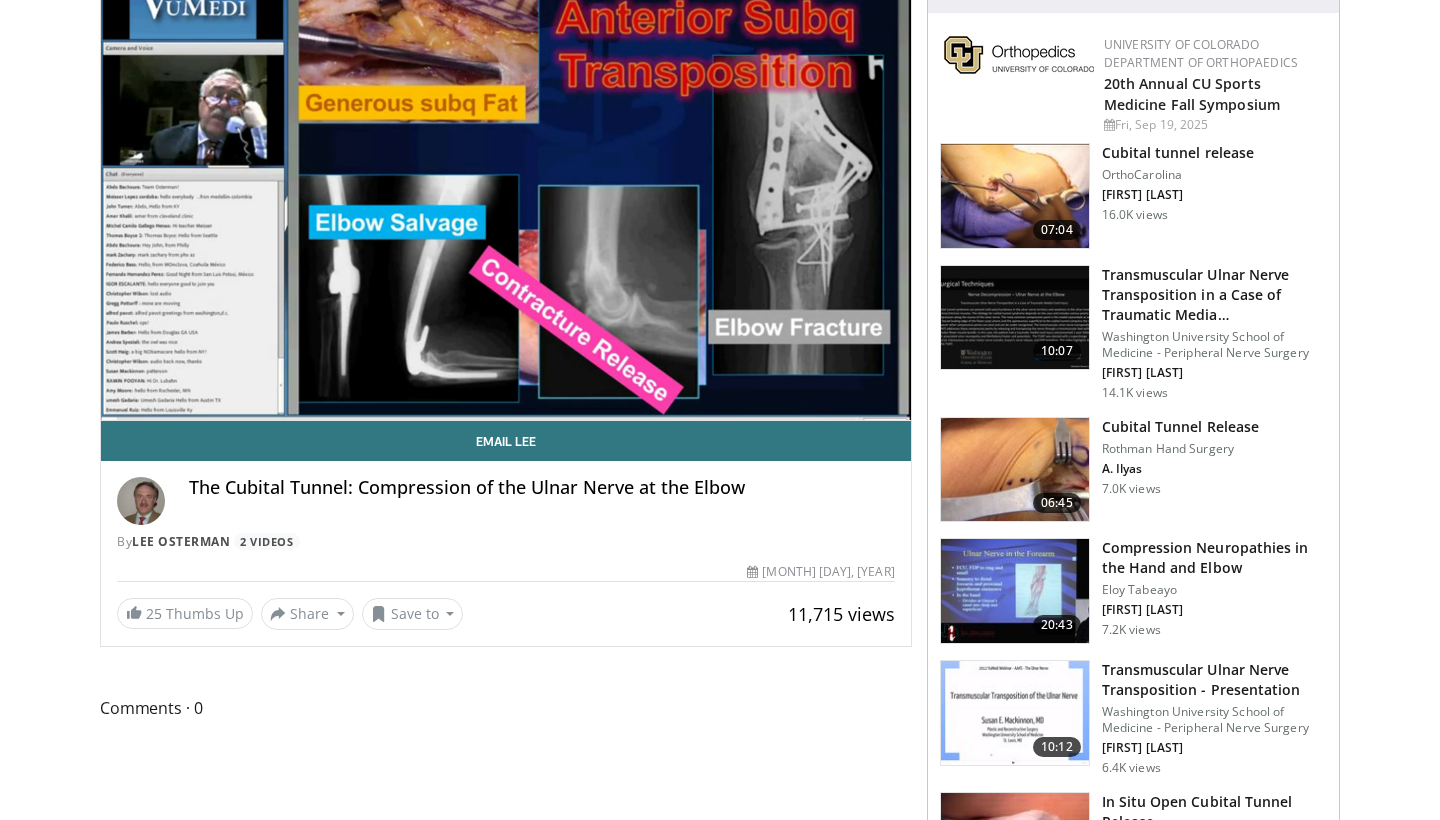 click at bounding box center [1015, 470] 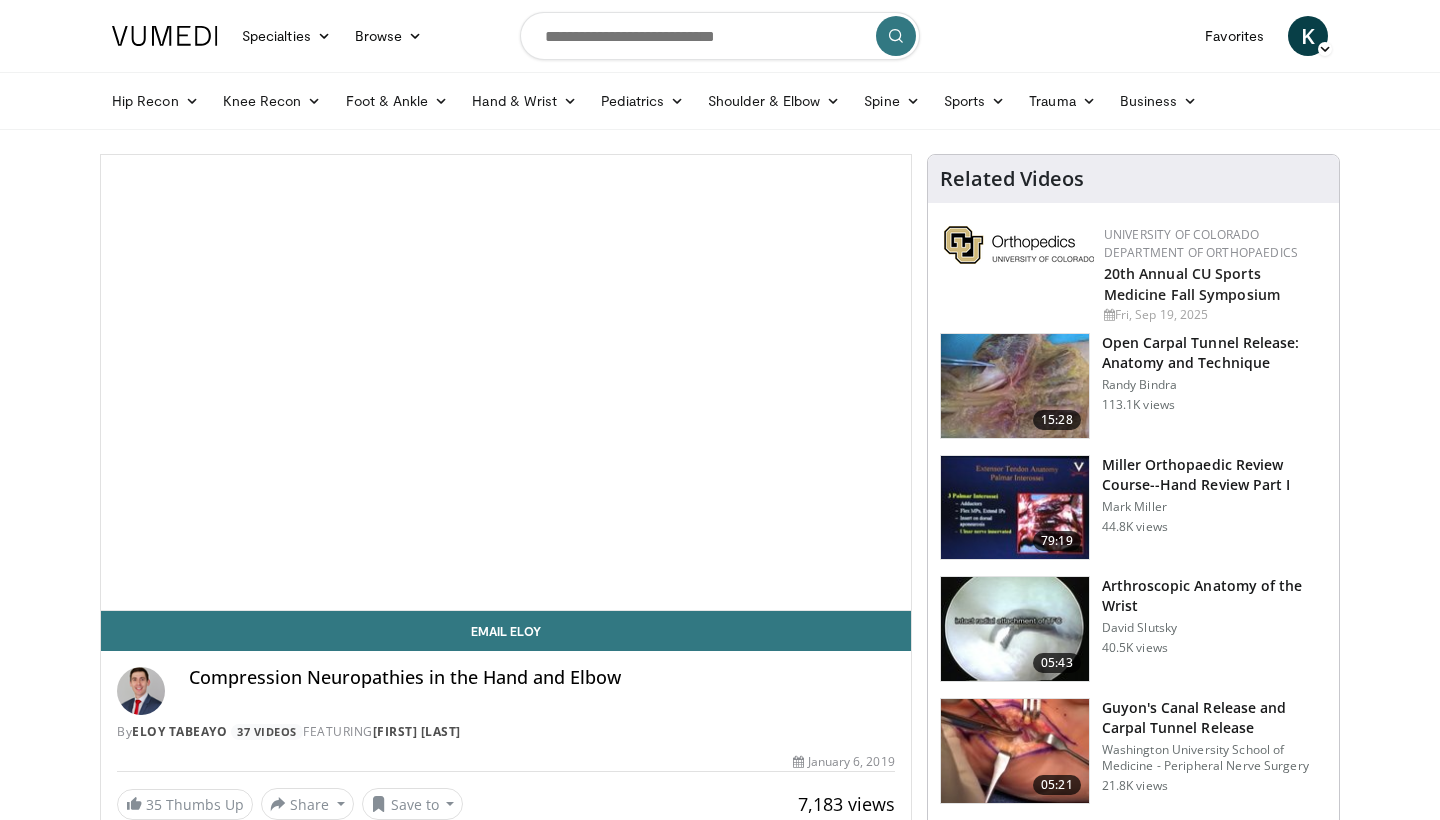 scroll, scrollTop: 0, scrollLeft: 0, axis: both 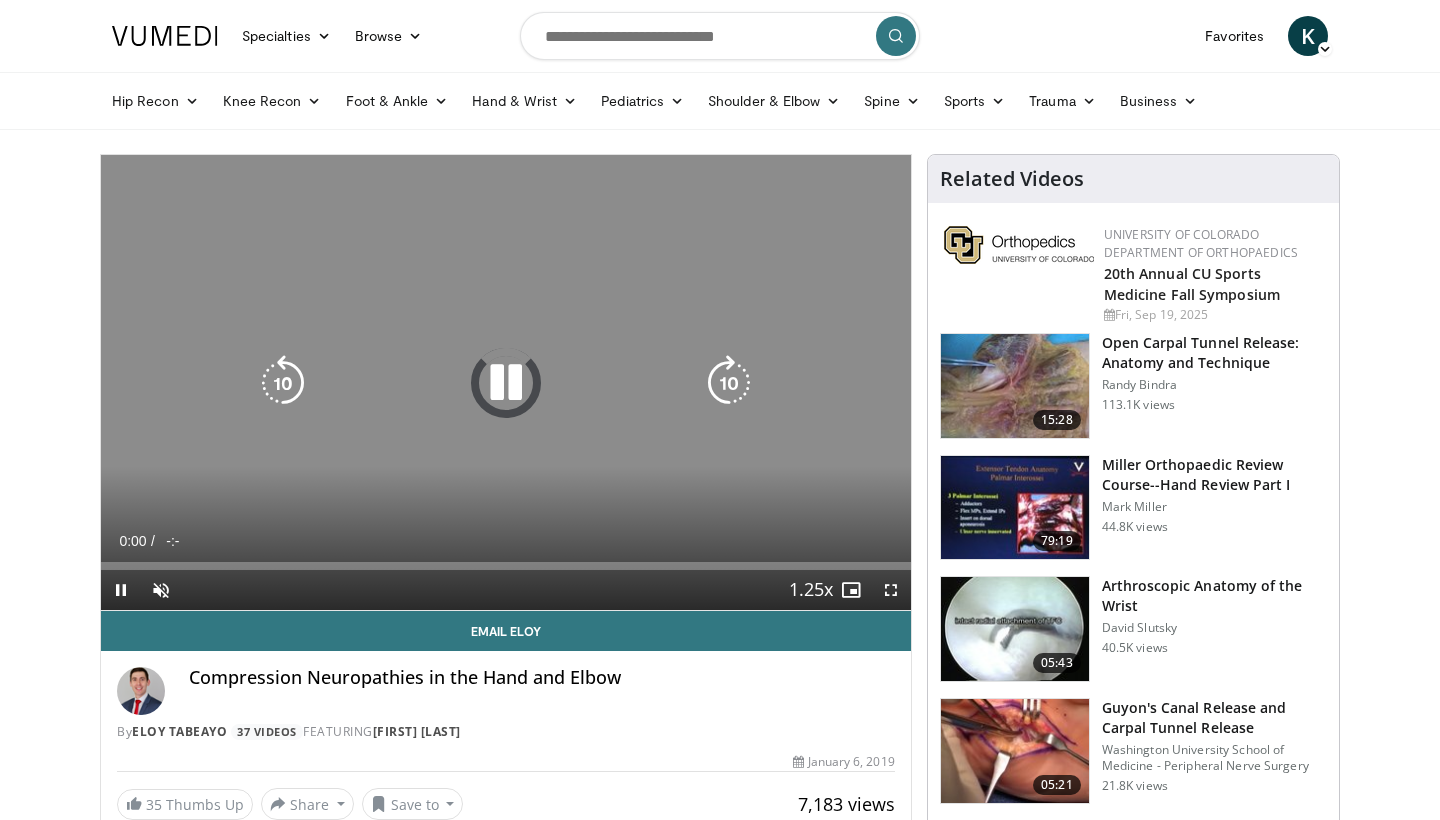 click on "10 seconds
Tap to unmute" at bounding box center (506, 382) 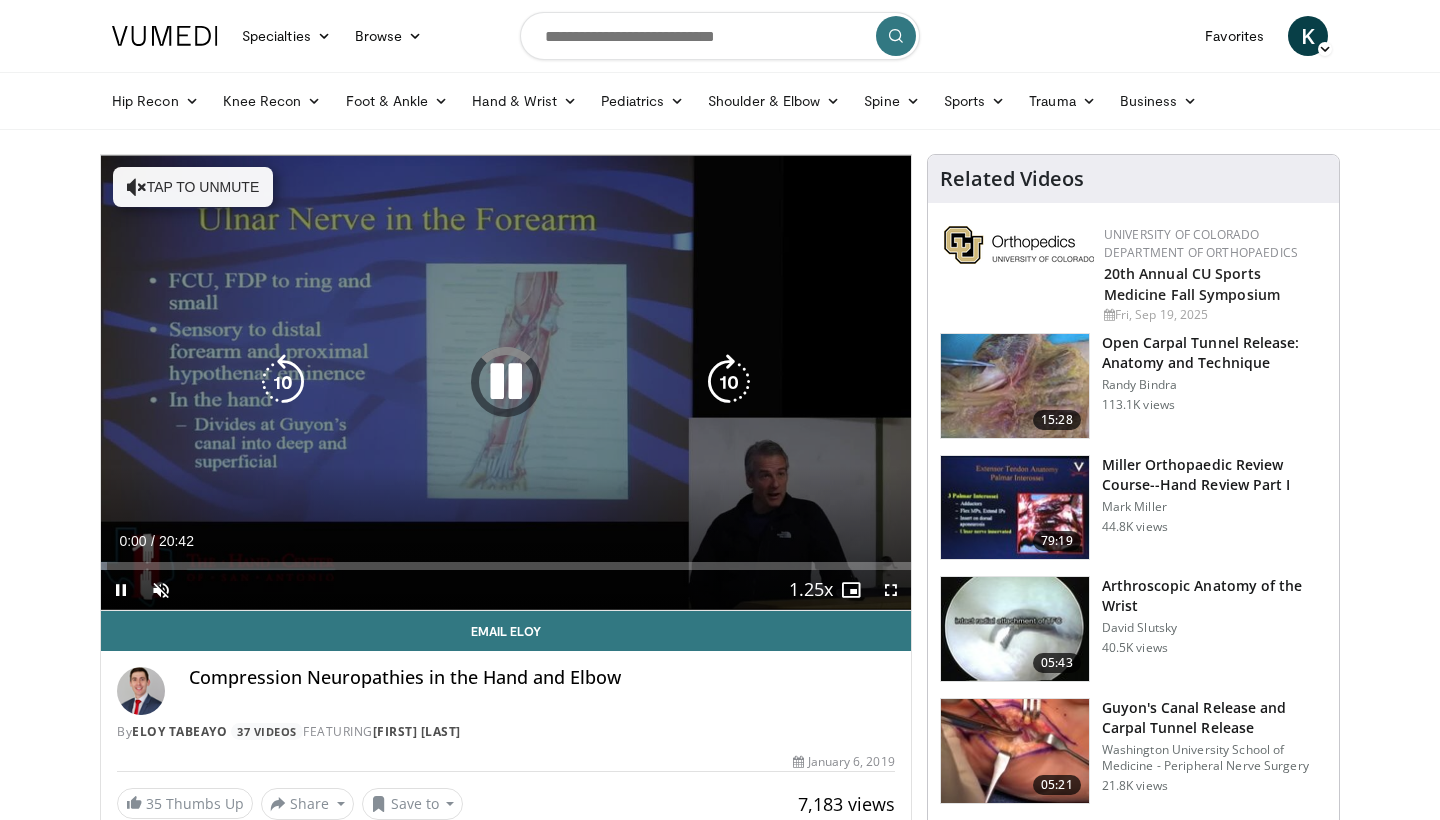 click at bounding box center [506, 382] 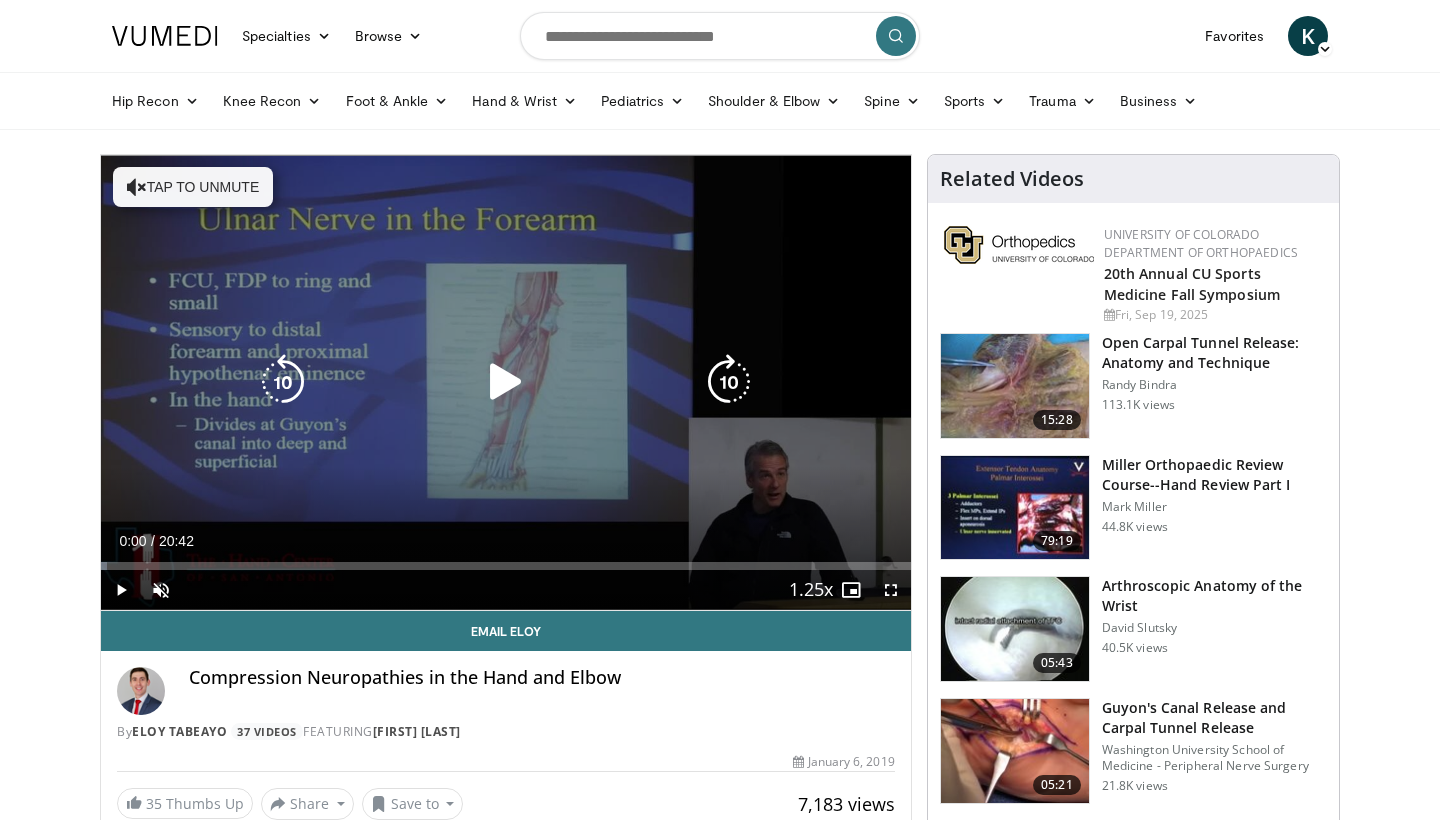 click on "10 seconds
Tap to unmute" at bounding box center [506, 382] 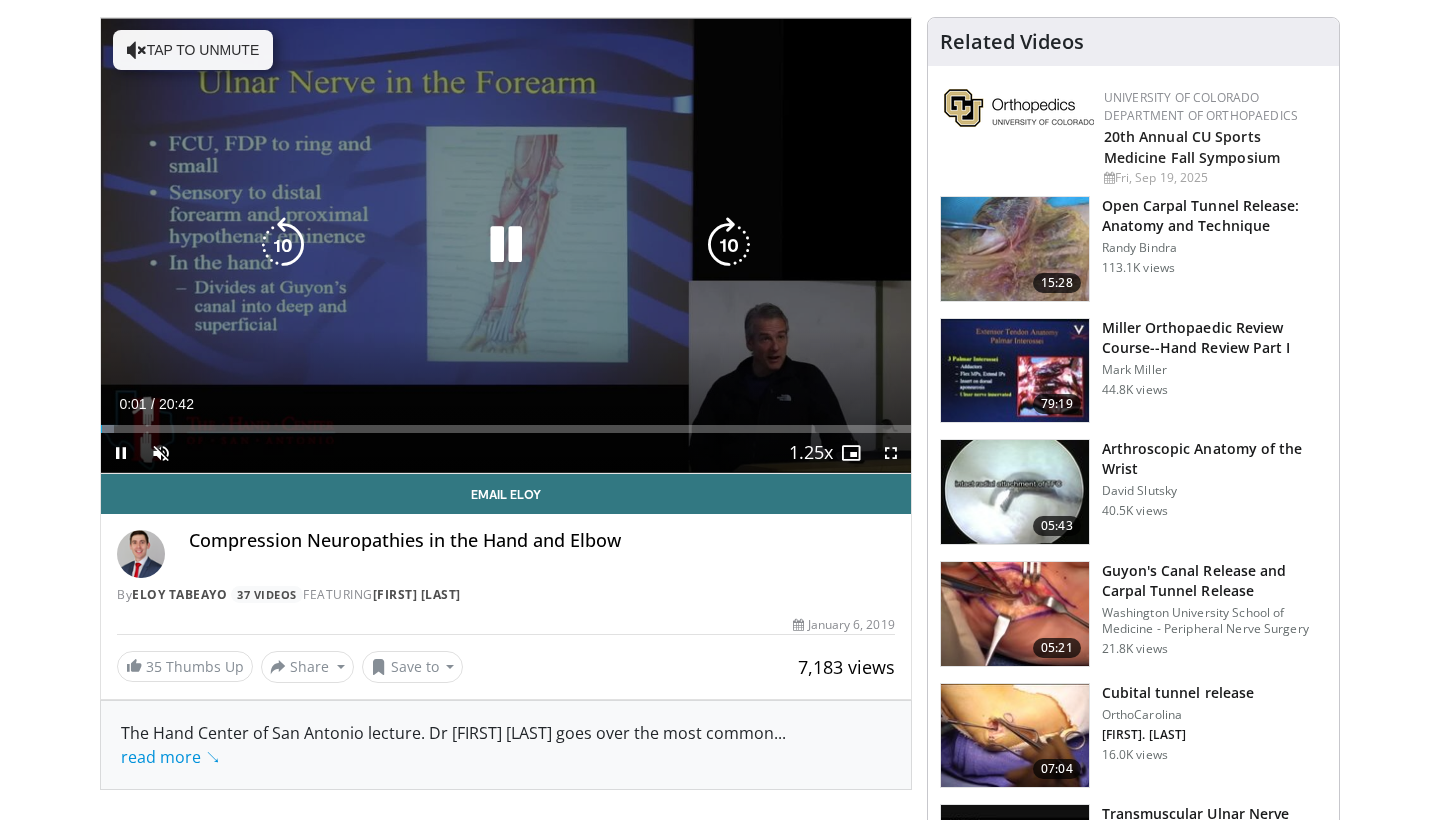 scroll, scrollTop: 141, scrollLeft: 0, axis: vertical 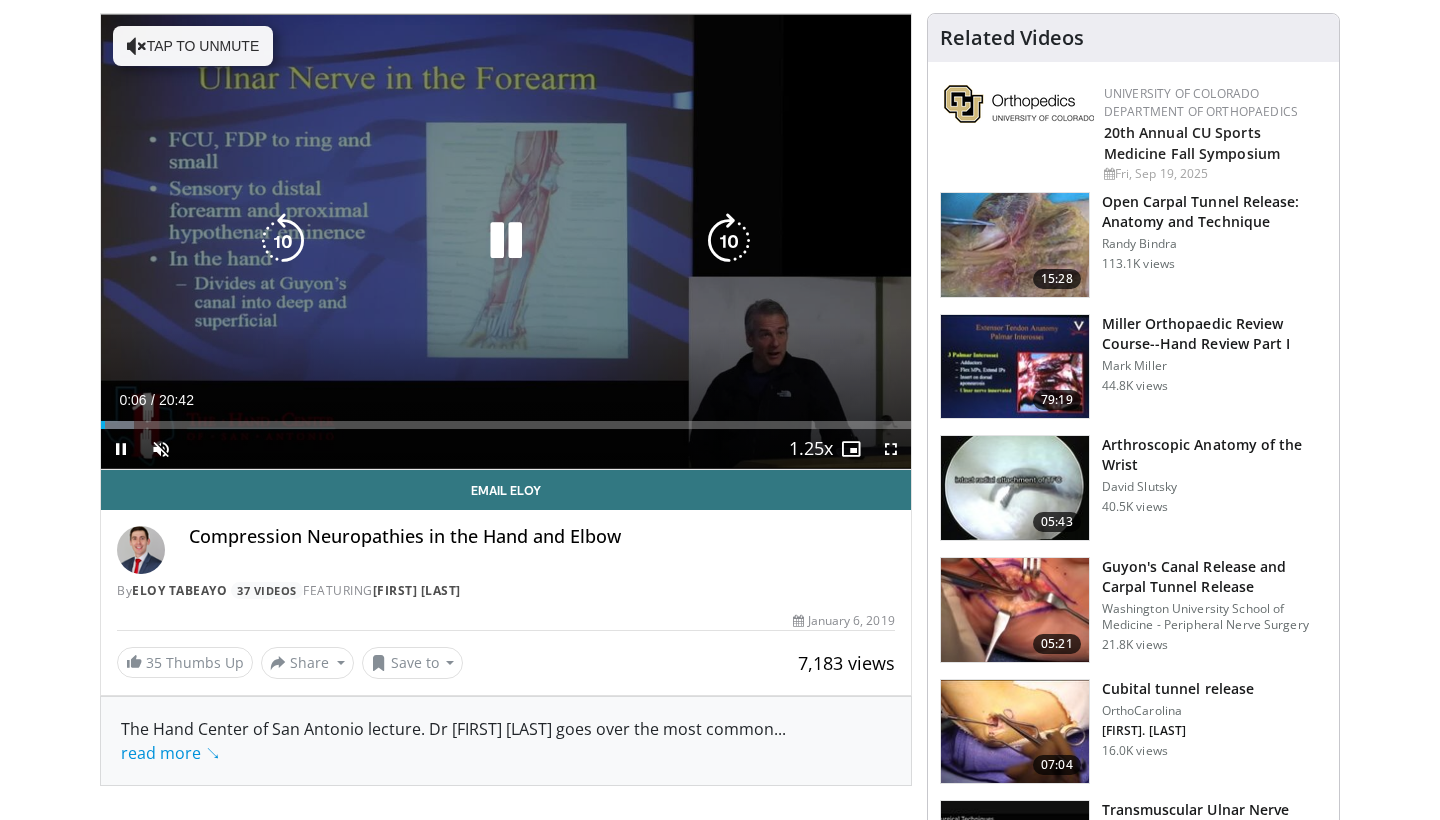 click at bounding box center (506, 241) 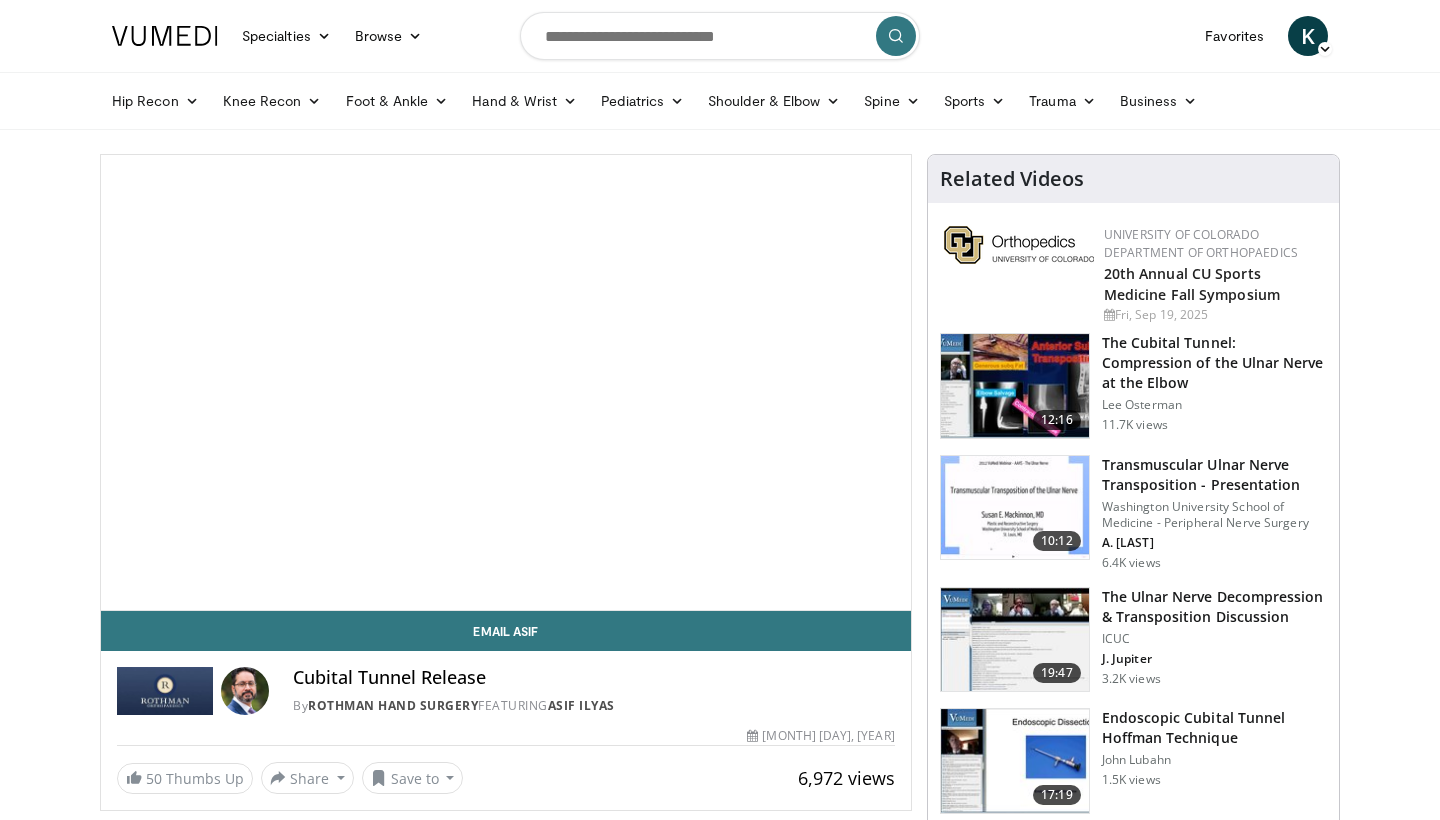 scroll, scrollTop: 0, scrollLeft: 0, axis: both 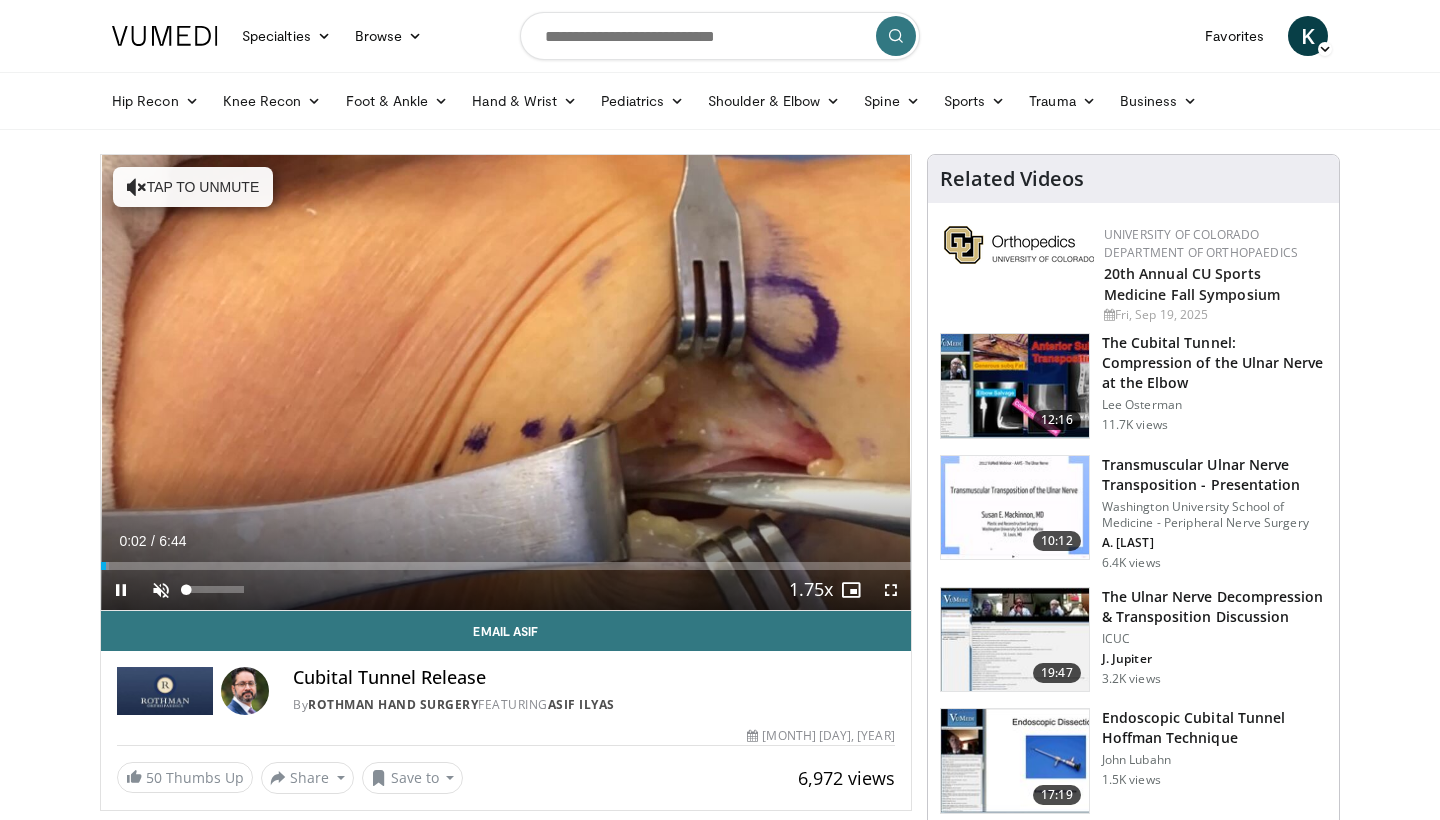 click at bounding box center [161, 590] 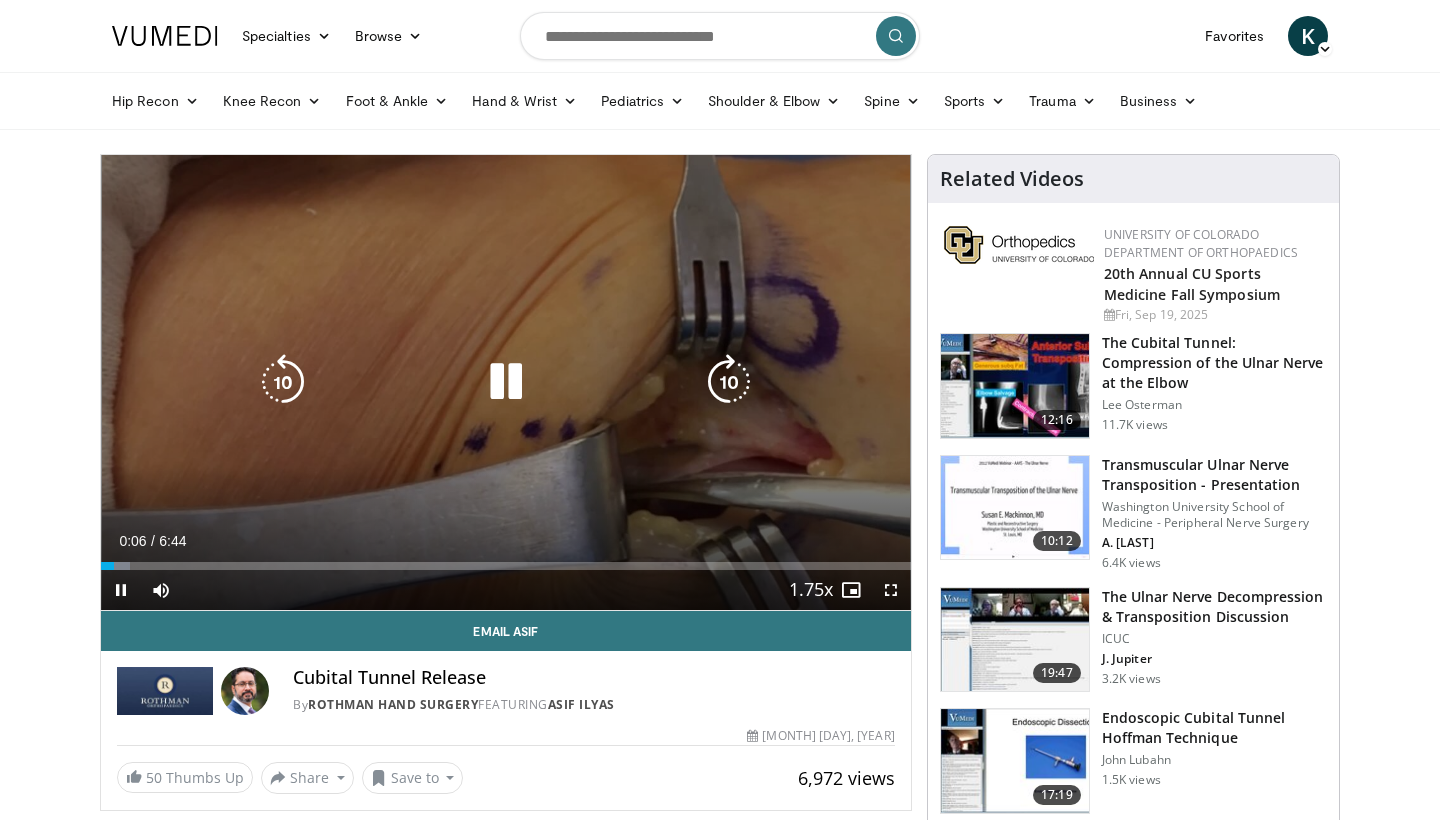 scroll, scrollTop: 0, scrollLeft: 0, axis: both 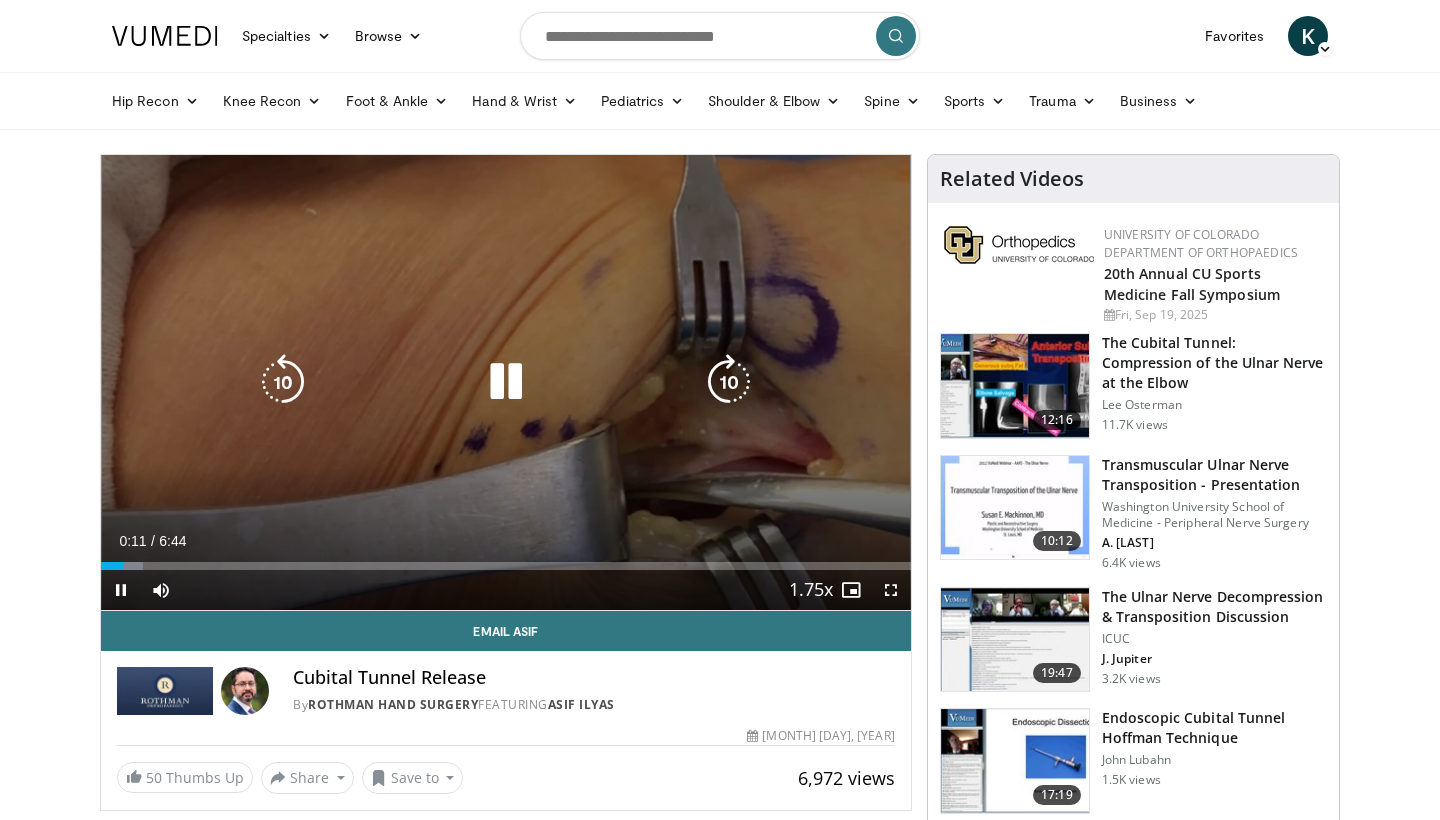 click at bounding box center [506, 382] 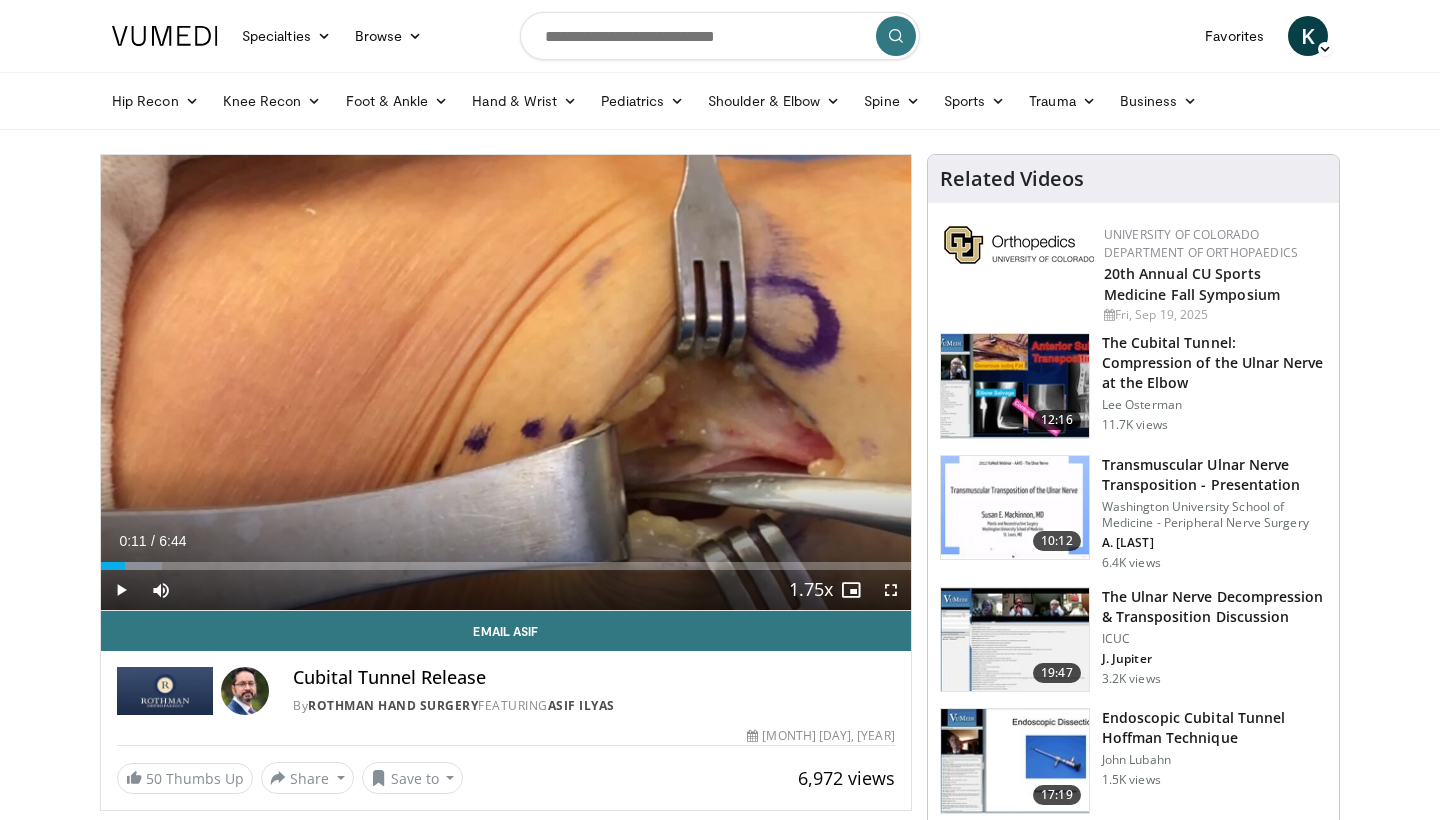 scroll, scrollTop: 0, scrollLeft: 0, axis: both 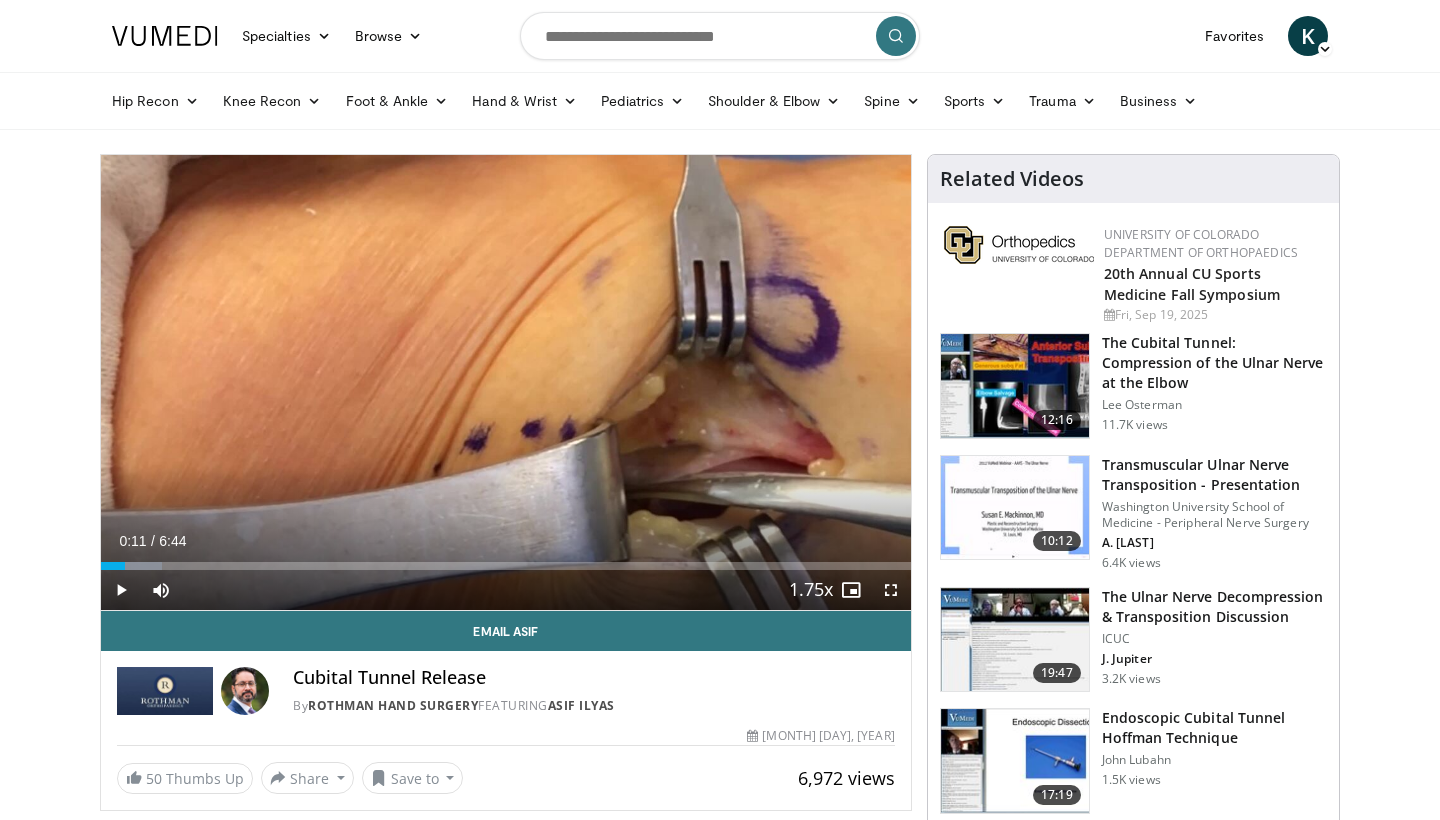 click on "10 seconds
Tap to unmute" at bounding box center [506, 382] 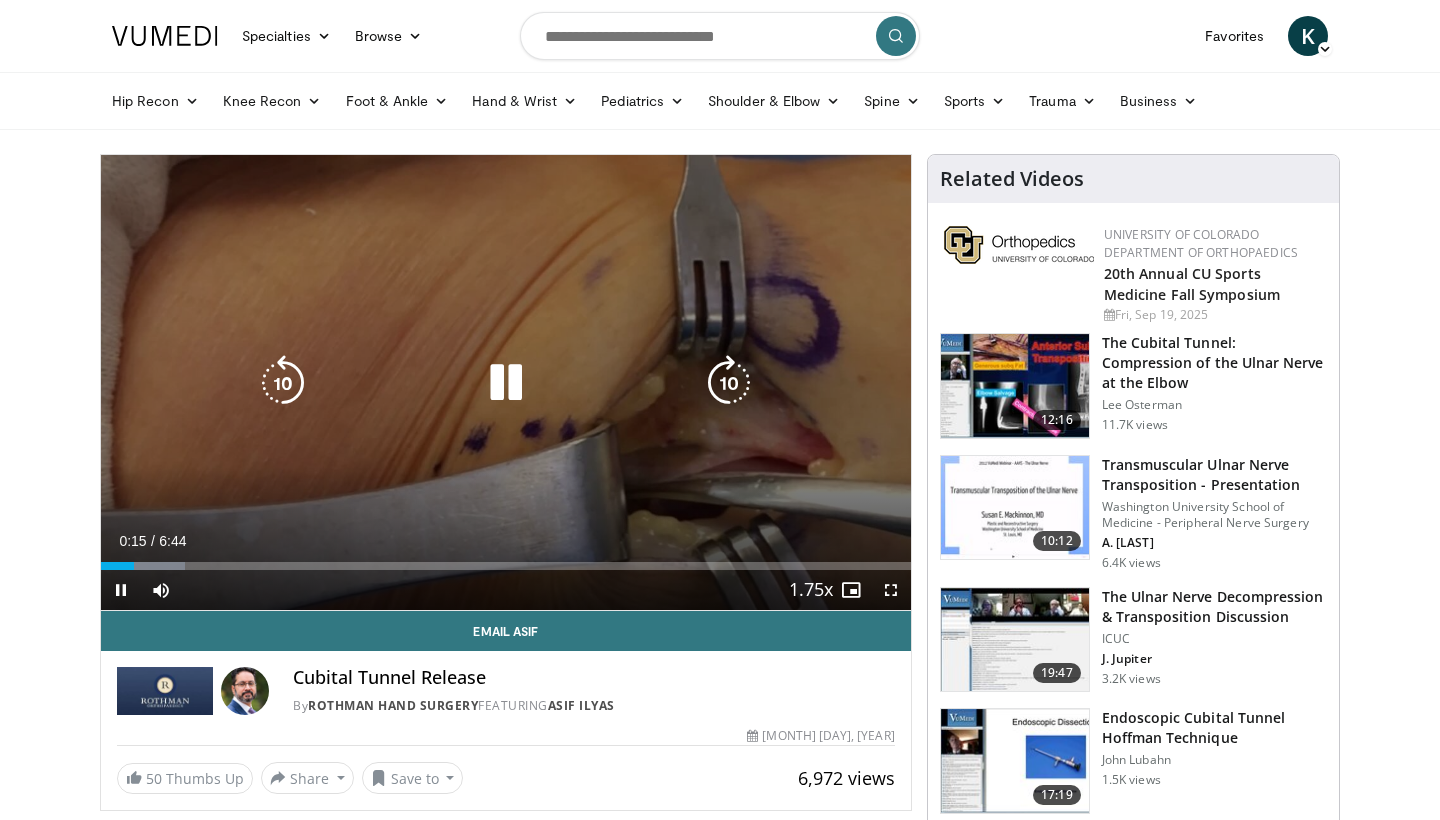 click on "10 seconds
Tap to unmute" at bounding box center (506, 382) 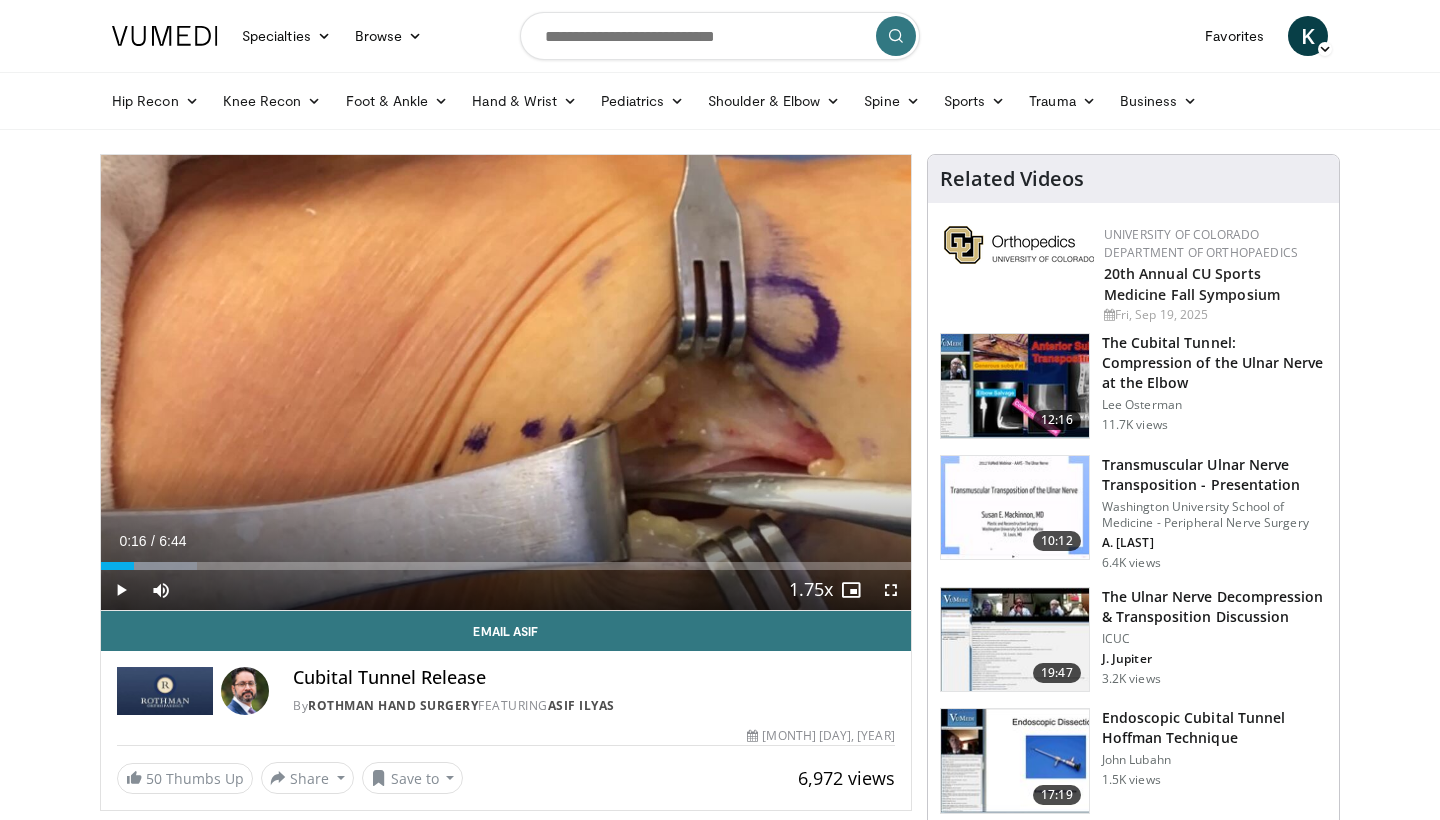 click on "10 seconds
Tap to unmute" at bounding box center (506, 382) 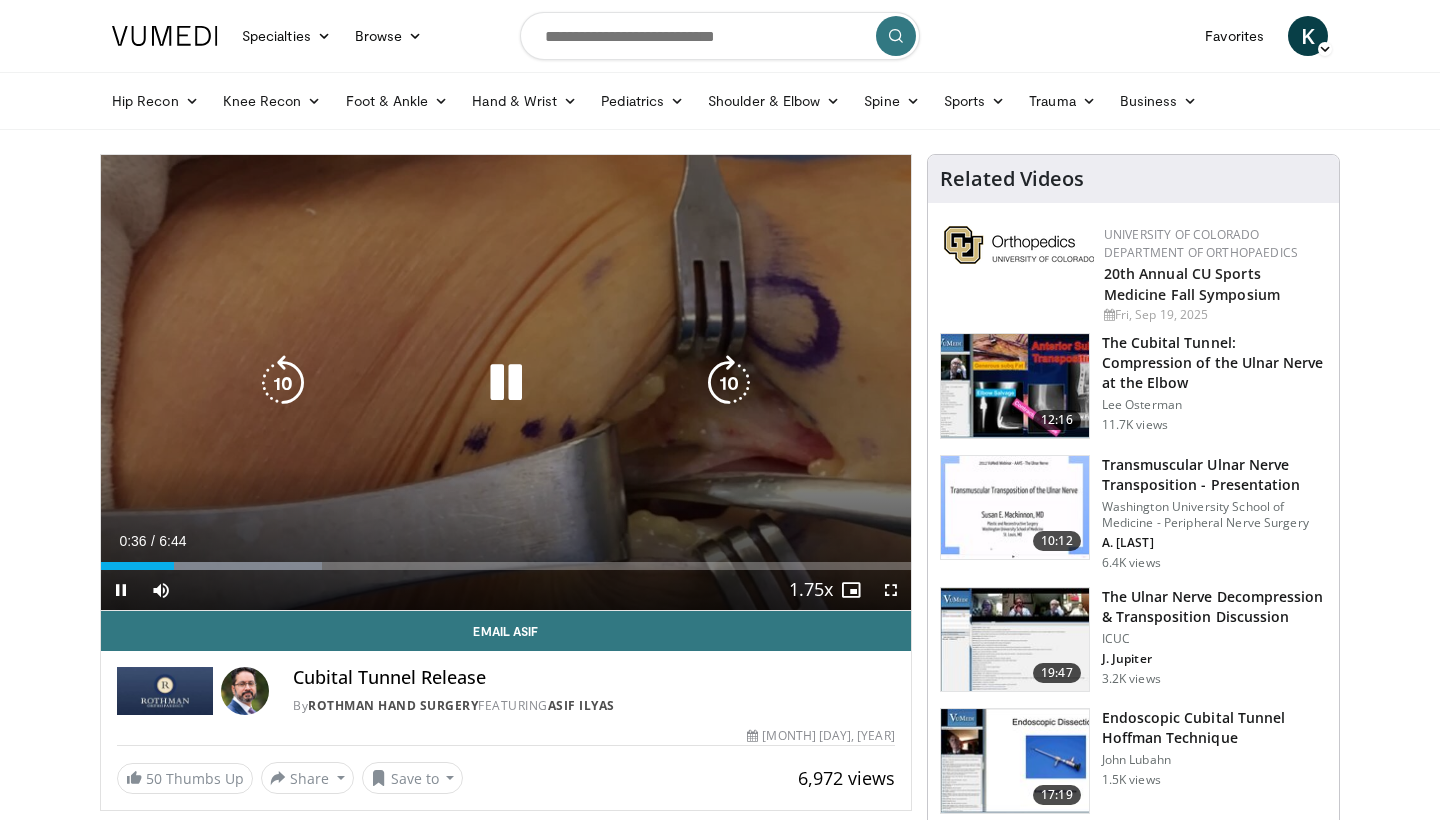 click at bounding box center [506, 383] 